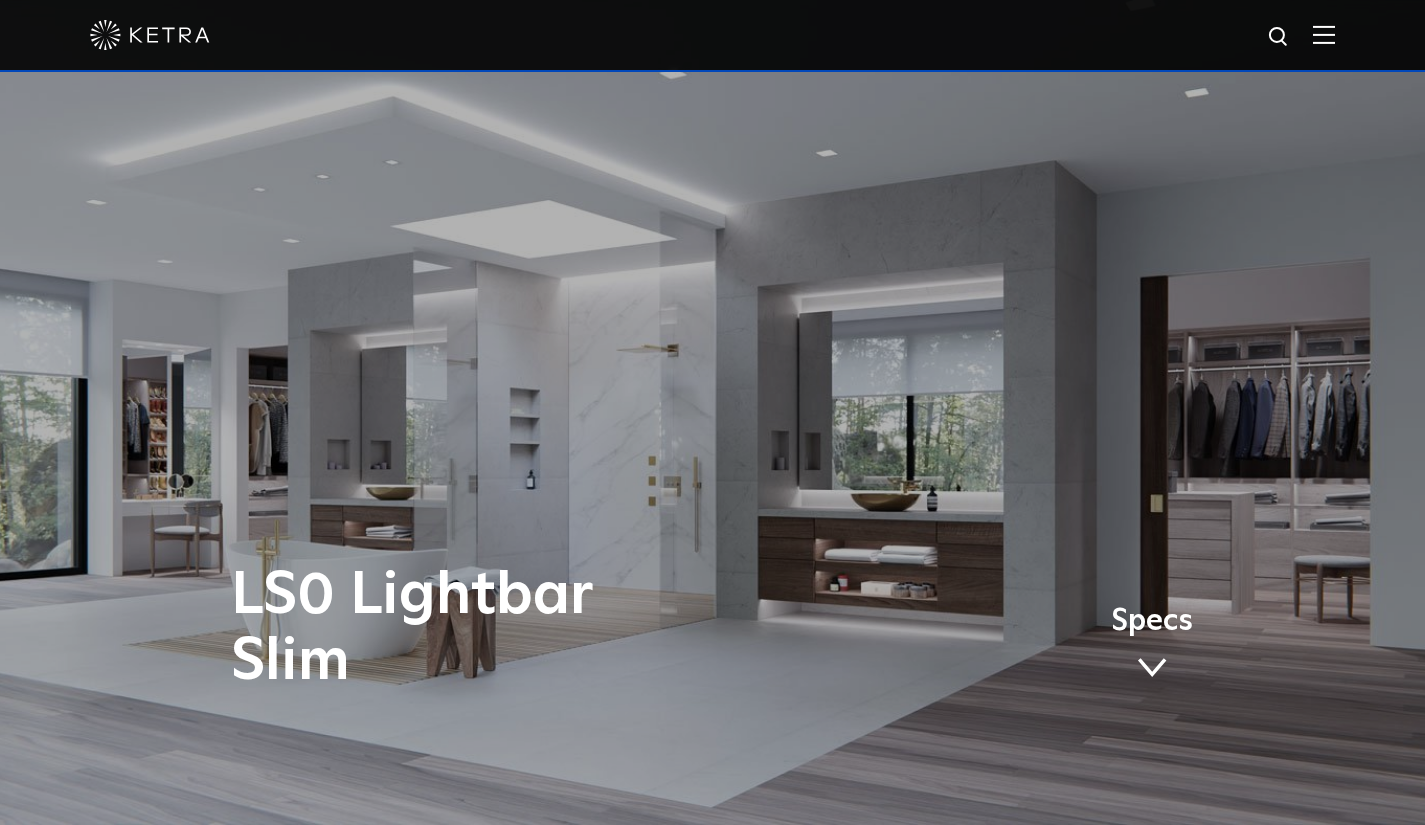scroll, scrollTop: 4261, scrollLeft: 0, axis: vertical 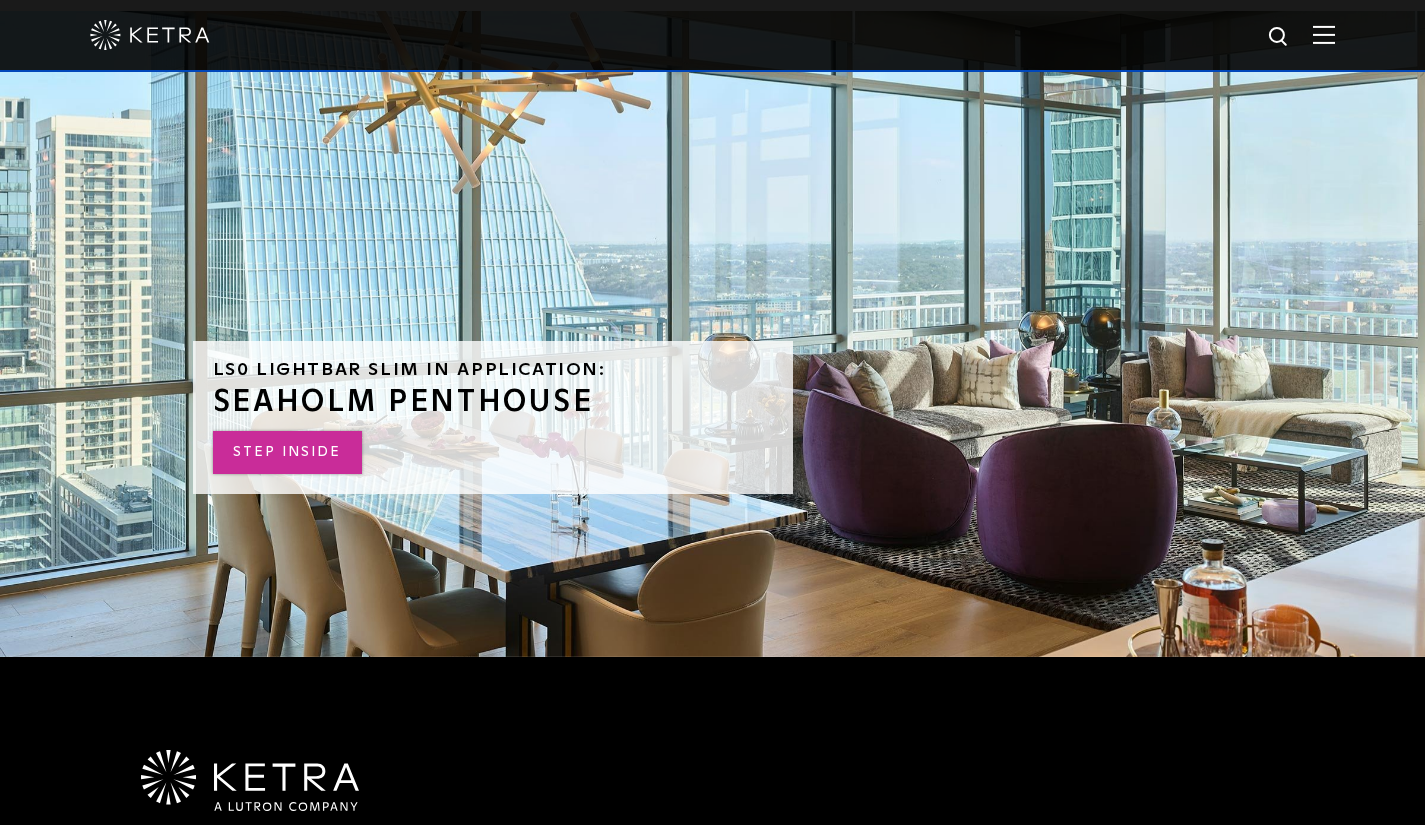 click on "STEP INSIDE" at bounding box center (287, 452) 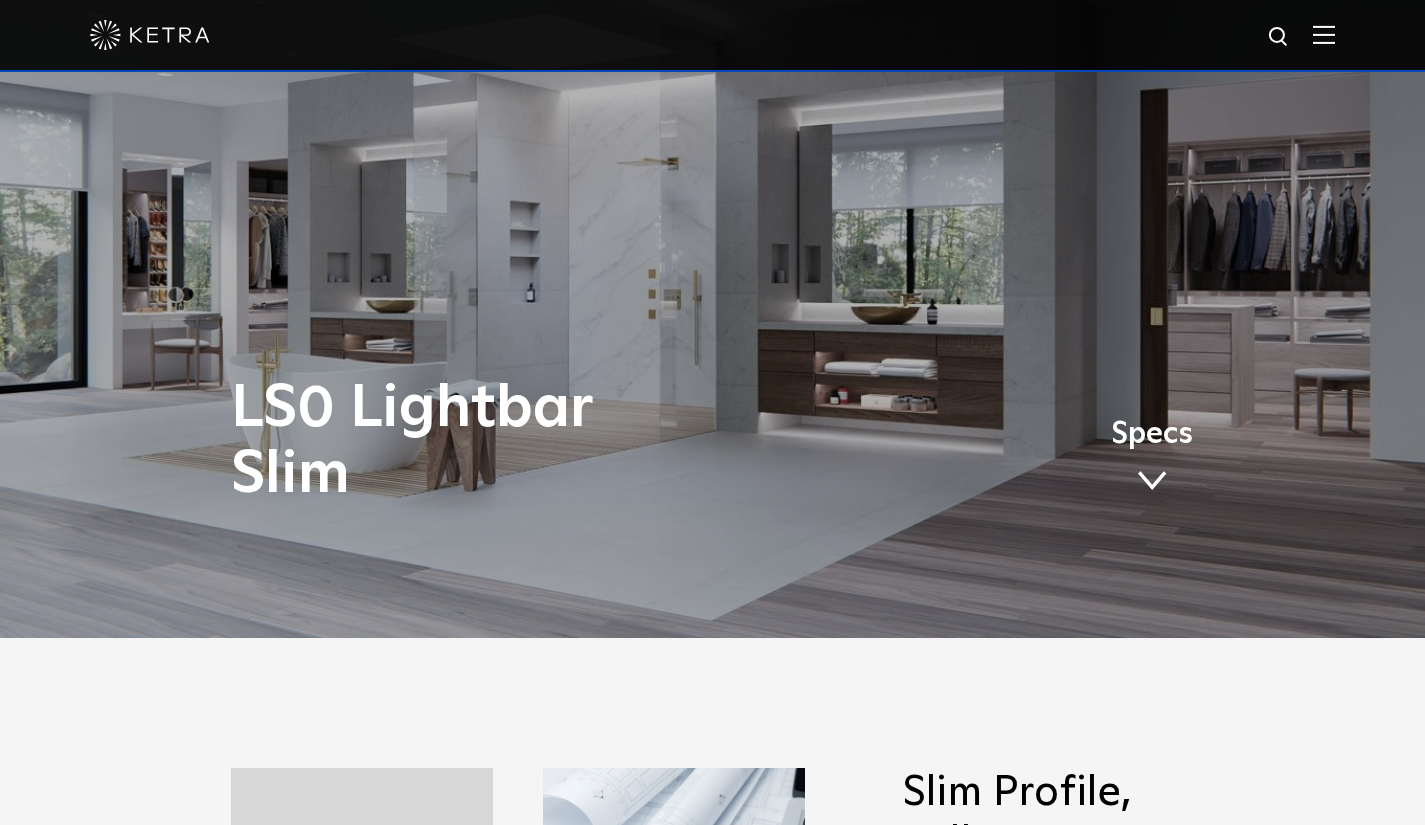 scroll, scrollTop: 0, scrollLeft: 0, axis: both 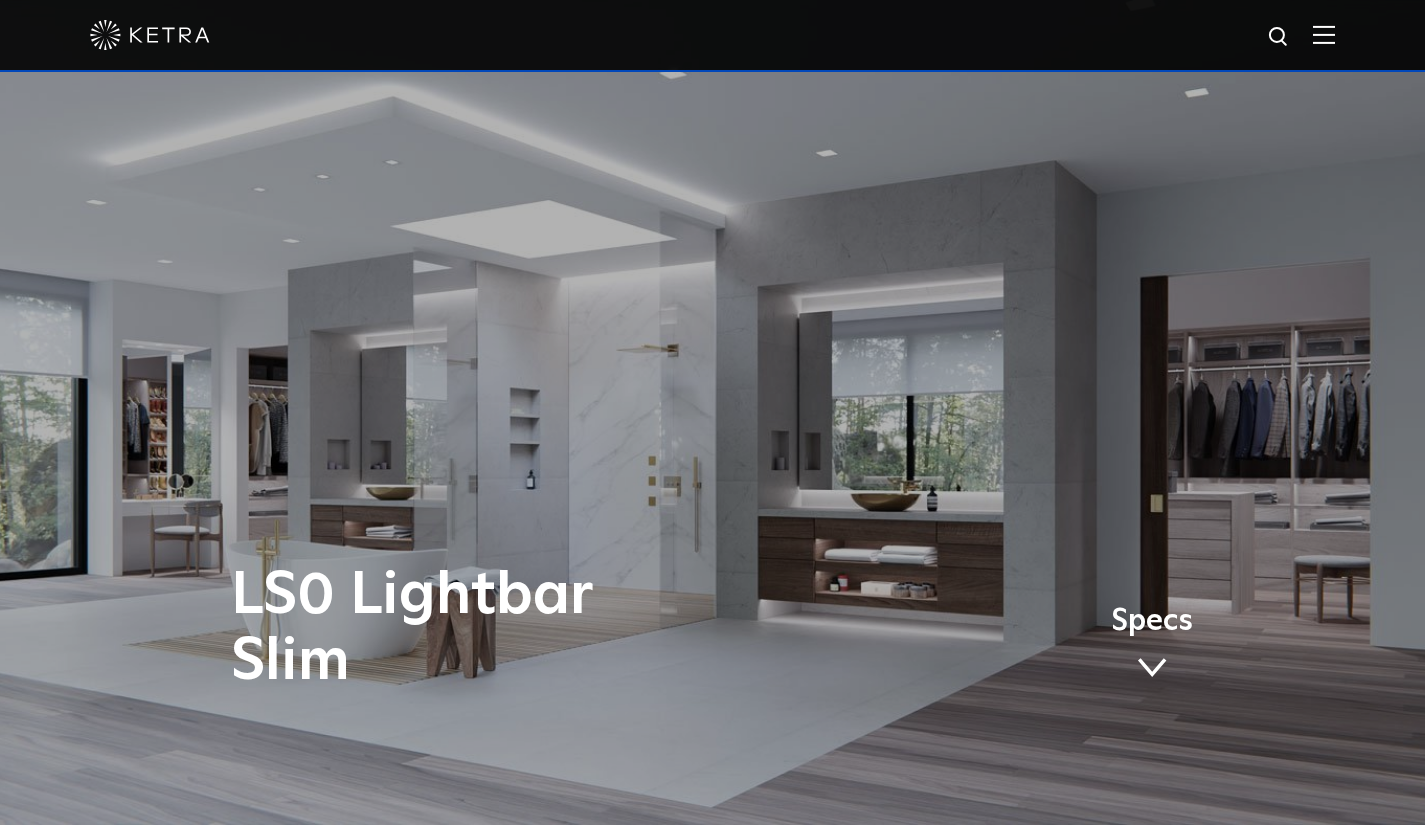 click at bounding box center (712, 35) 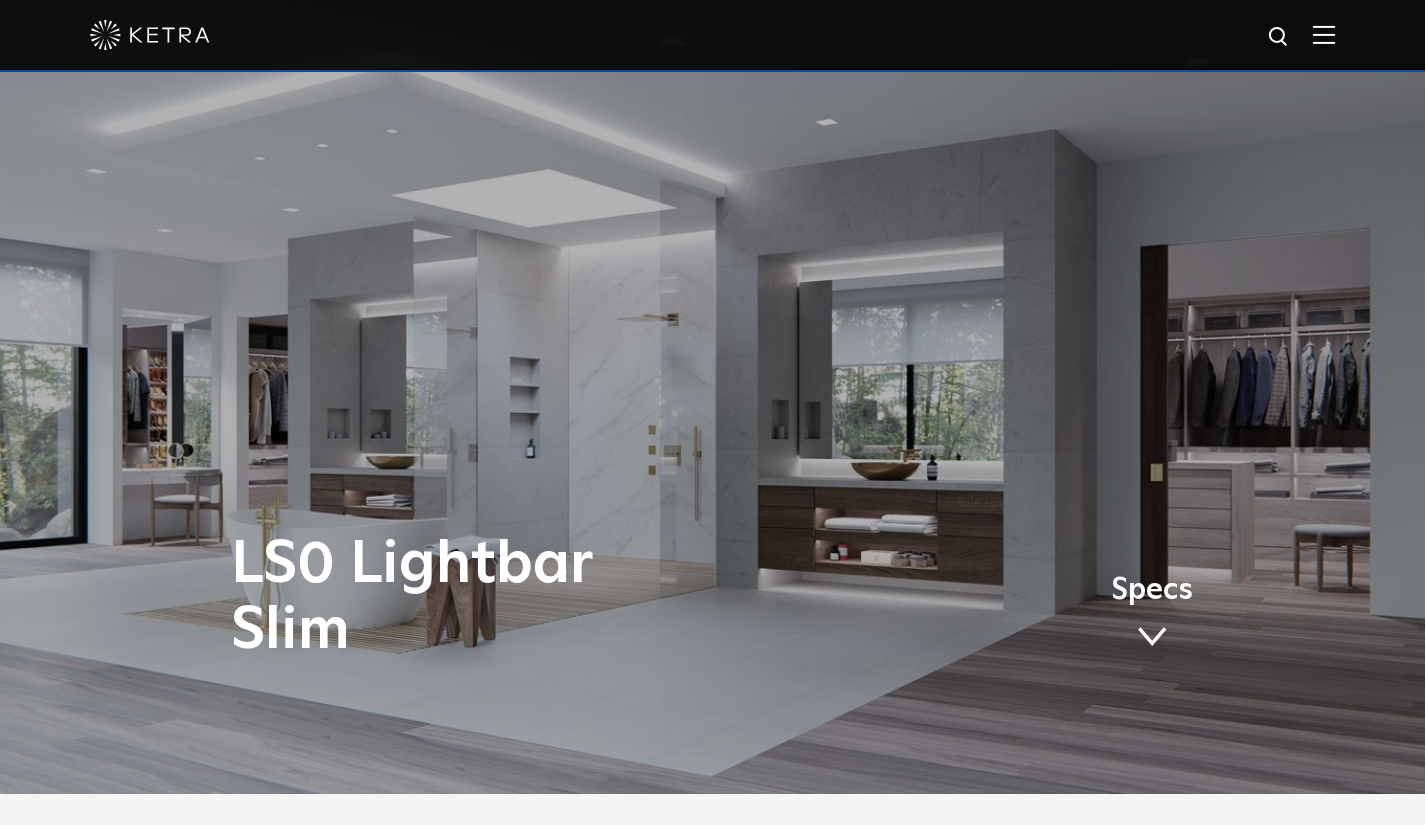 scroll, scrollTop: 0, scrollLeft: 0, axis: both 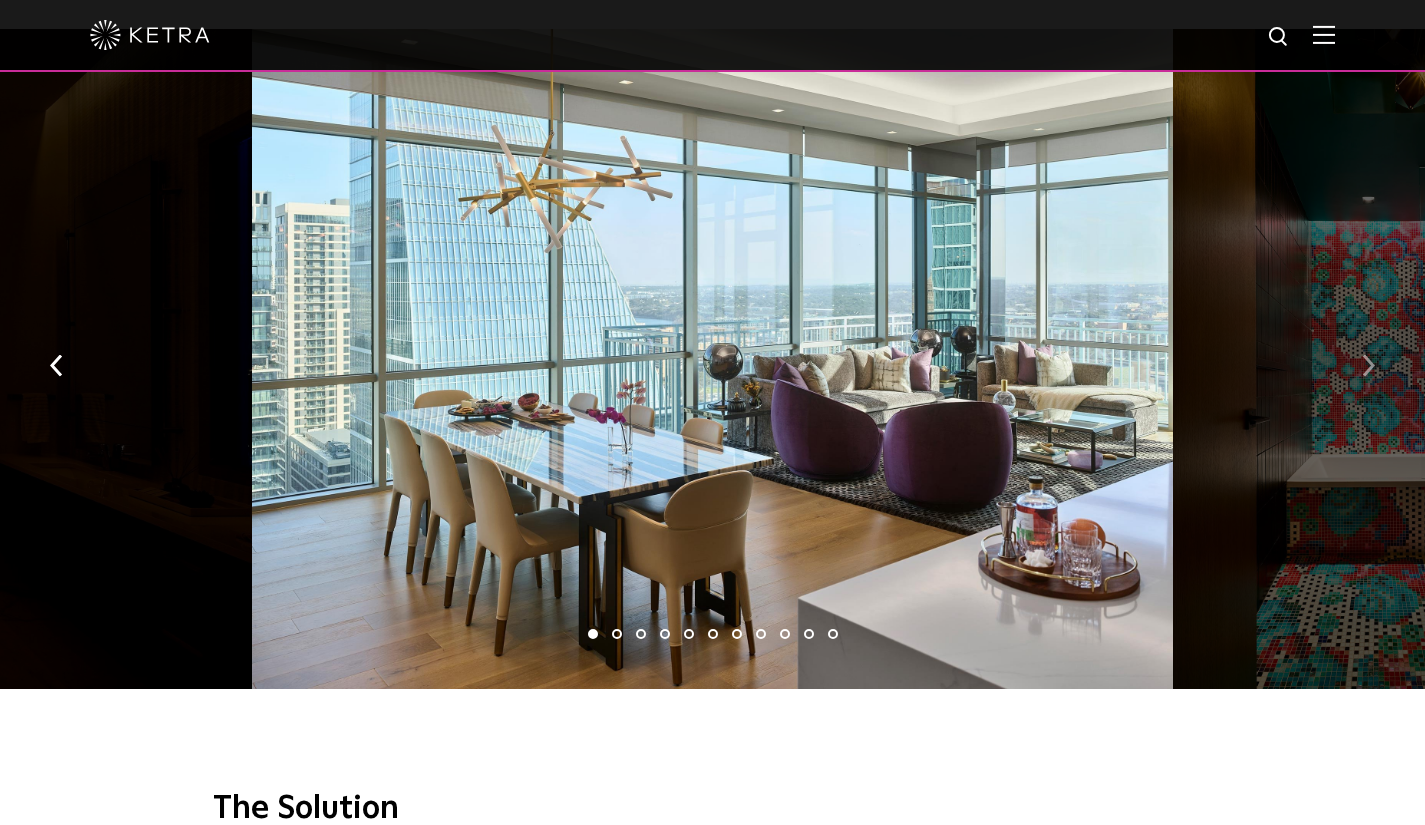 click at bounding box center [1368, 366] 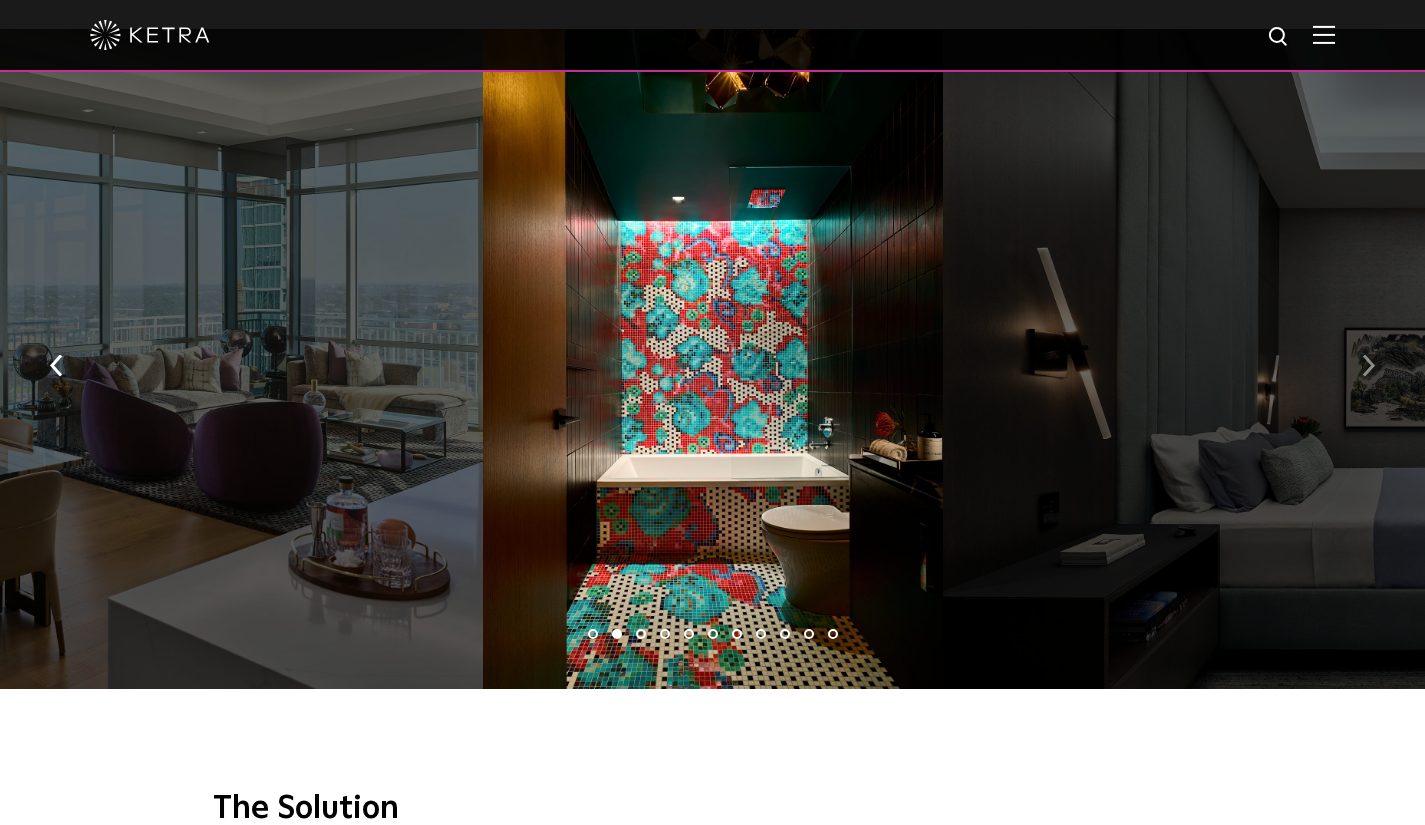 click at bounding box center (1368, 366) 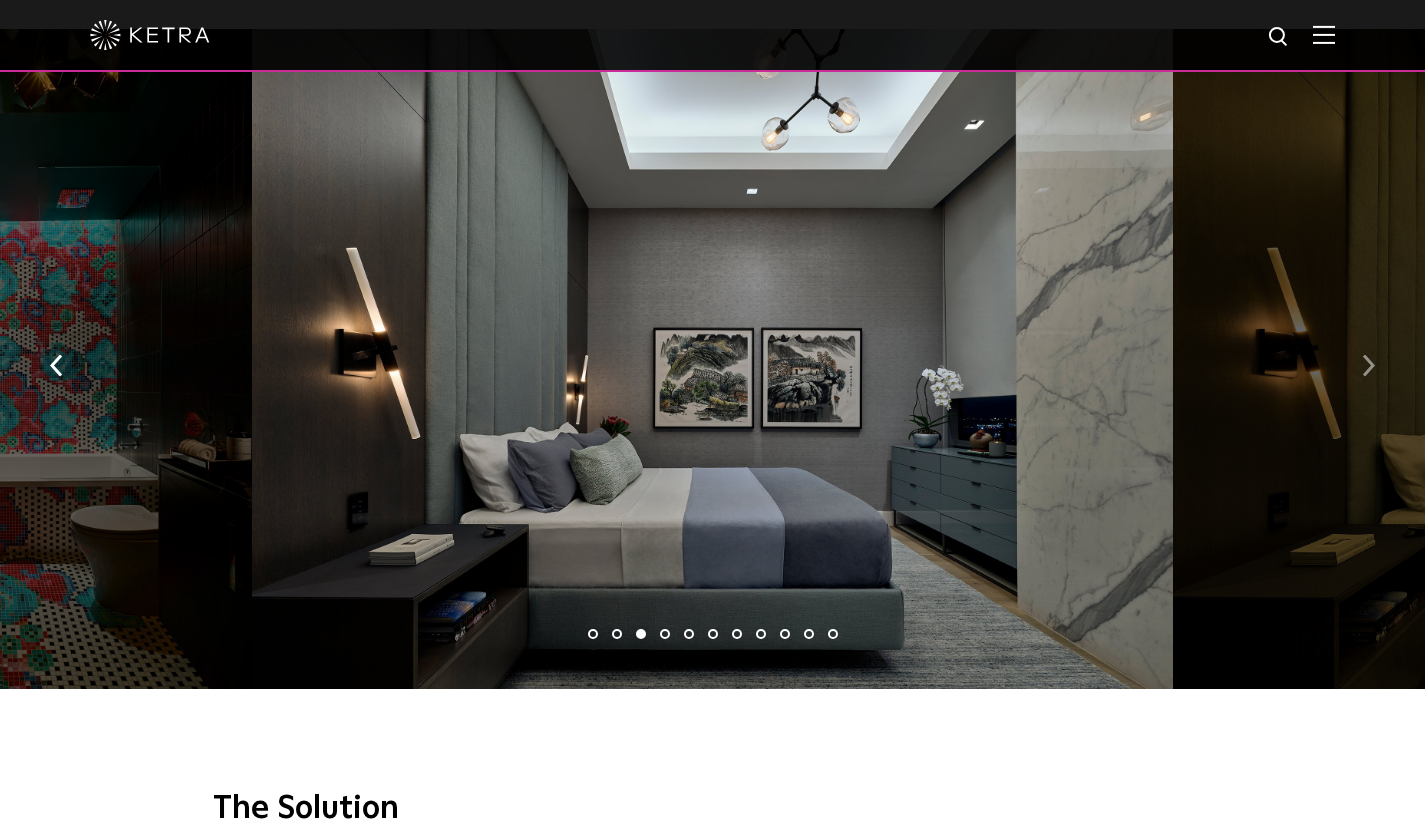 click at bounding box center [1368, 366] 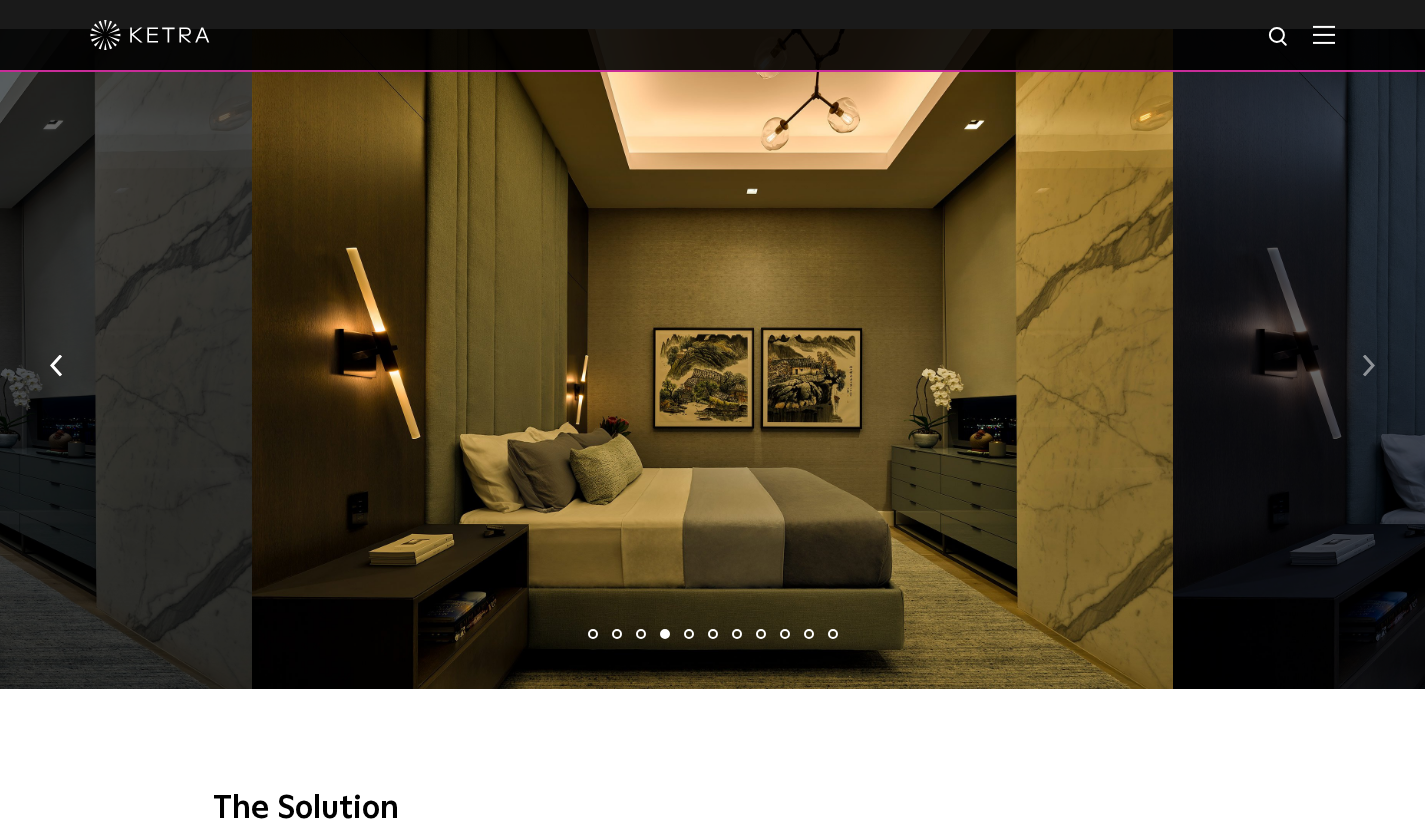 click at bounding box center (1368, 366) 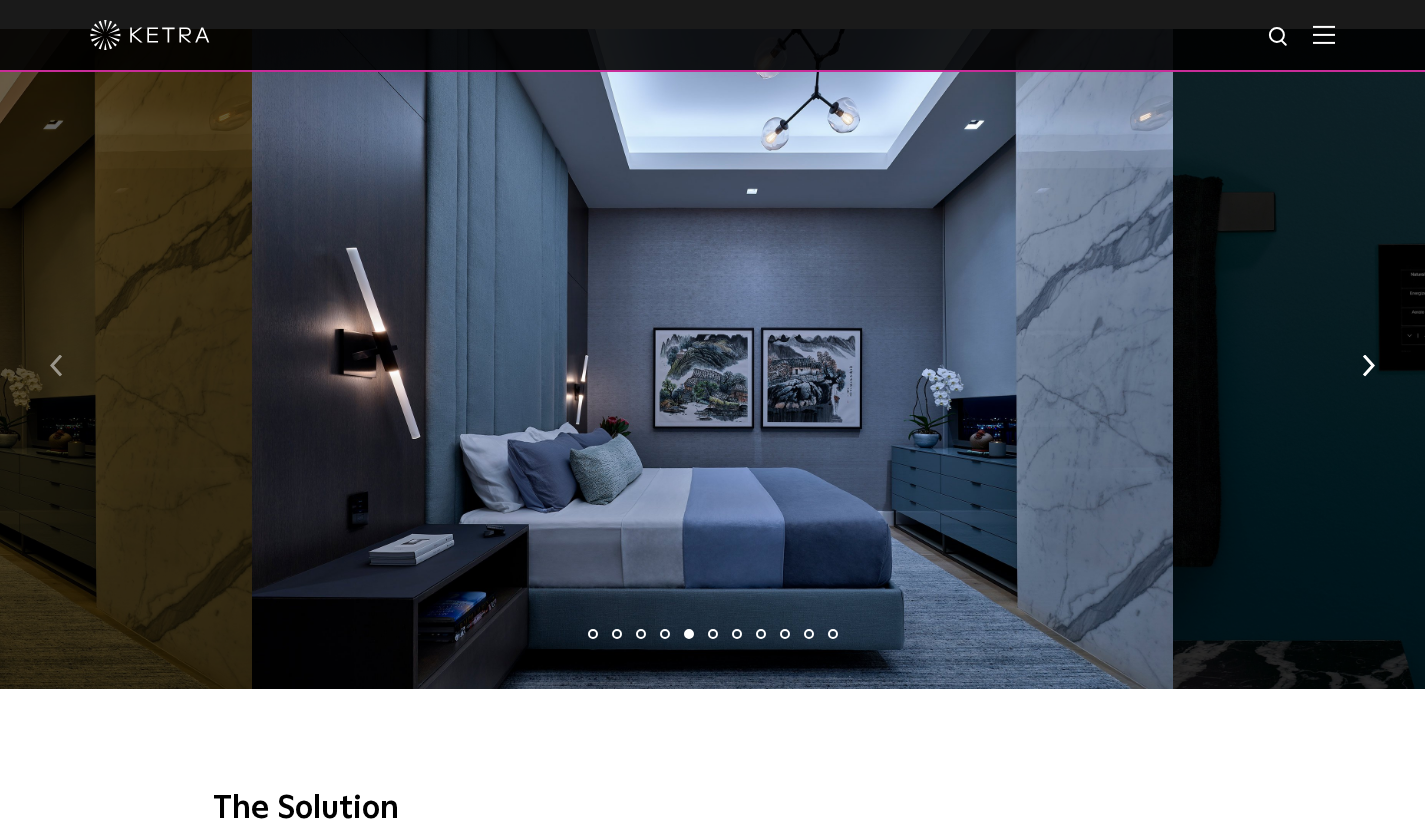 click at bounding box center (56, 366) 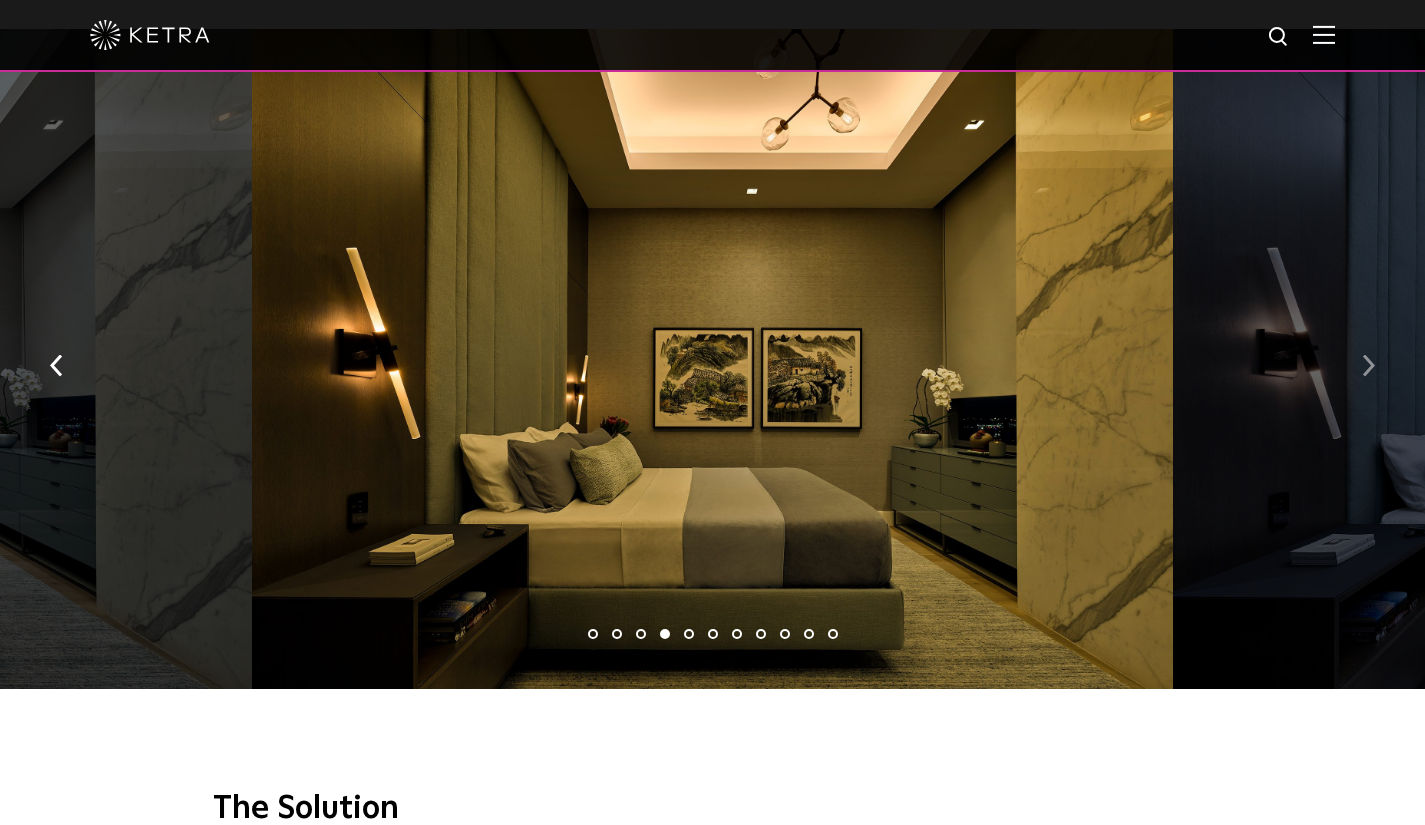 click at bounding box center [1368, 366] 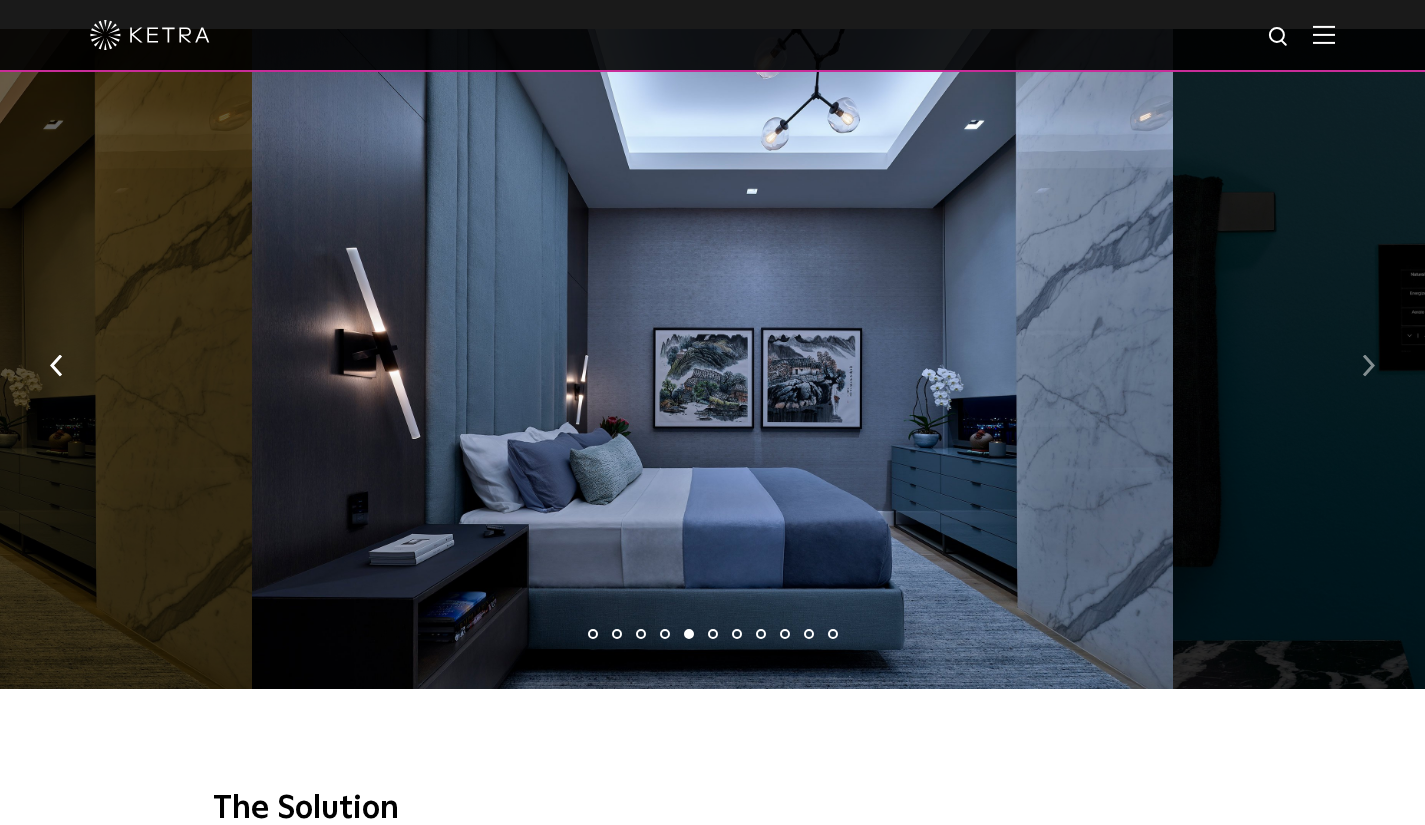 click at bounding box center [1368, 366] 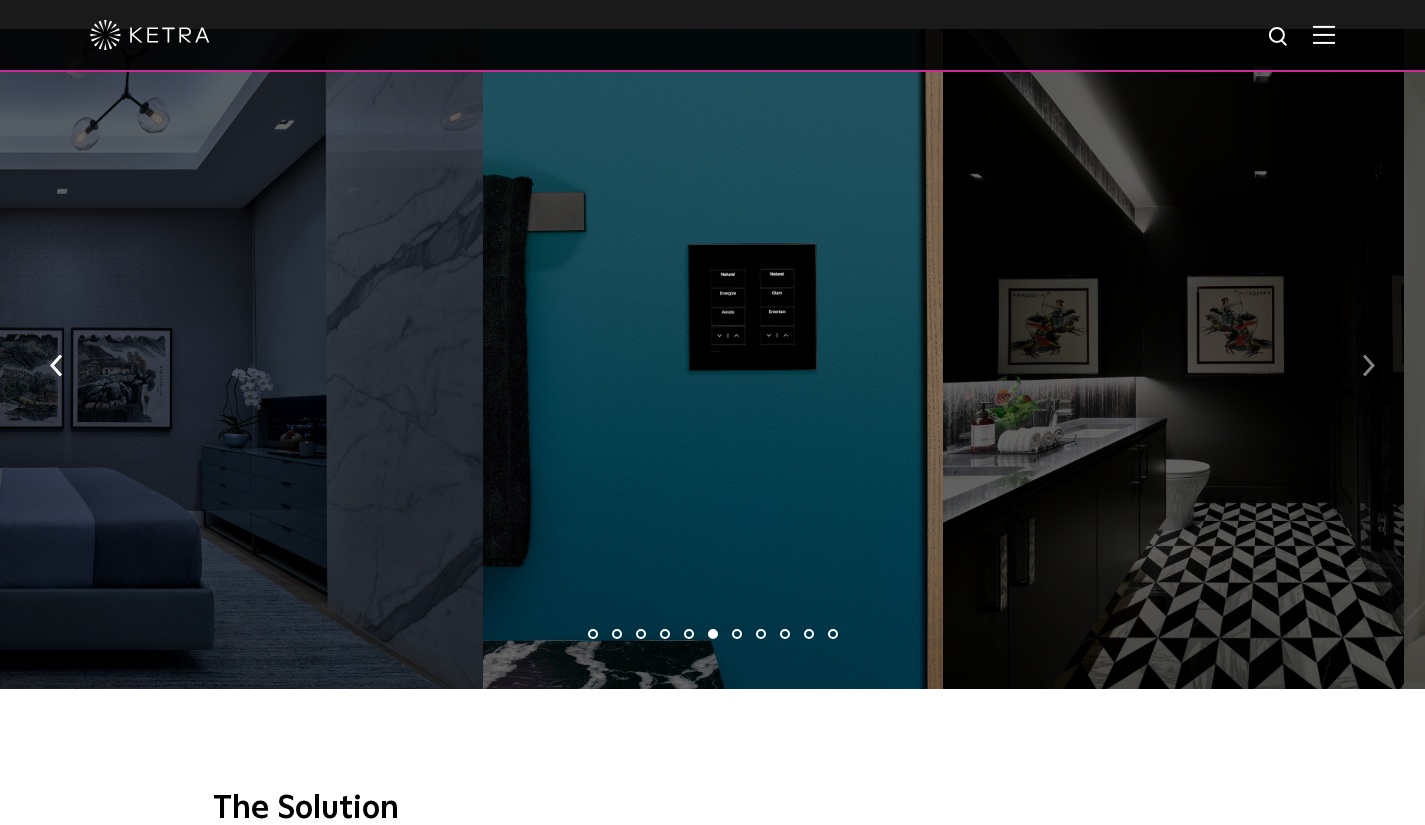 click at bounding box center (1368, 366) 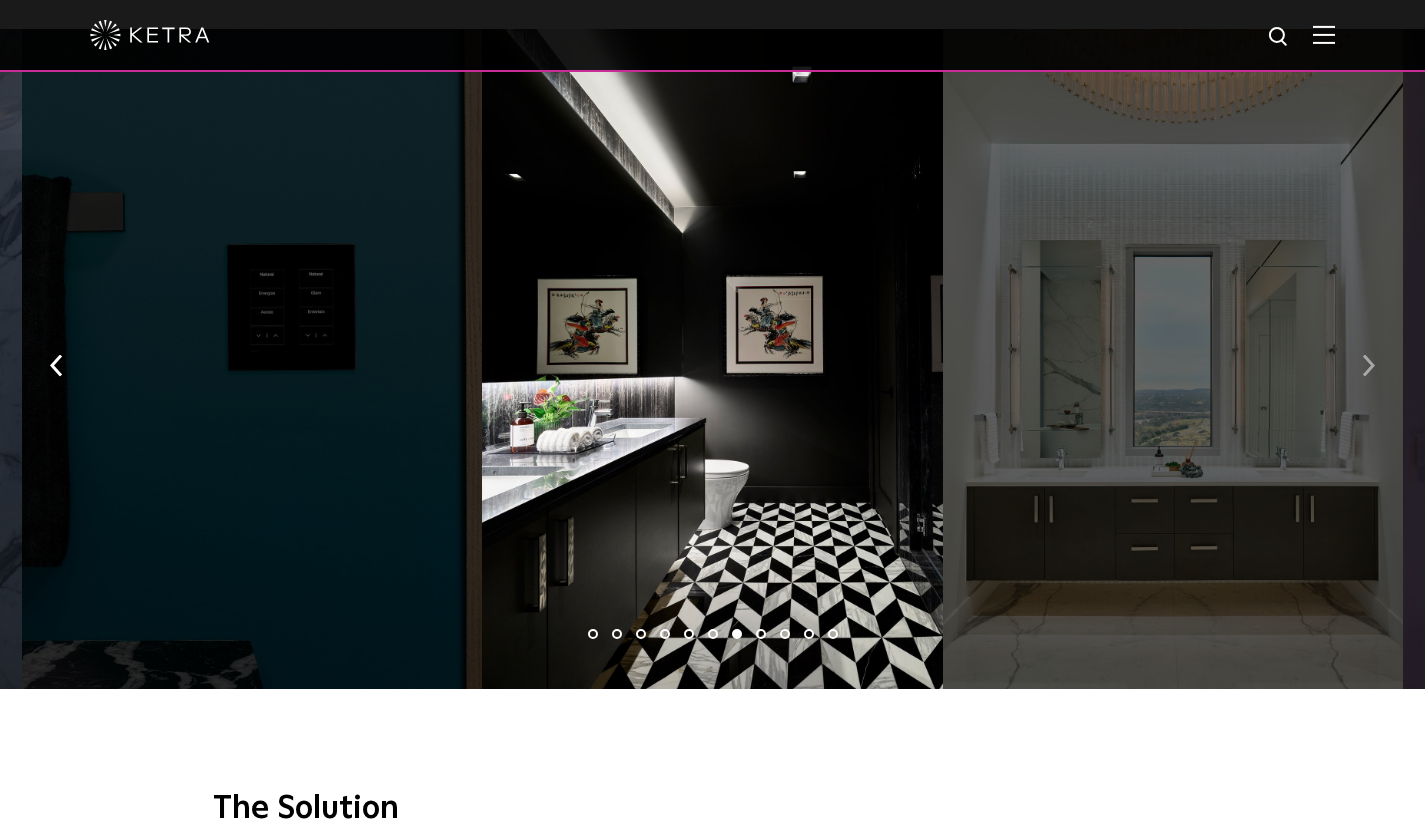 click at bounding box center [1368, 366] 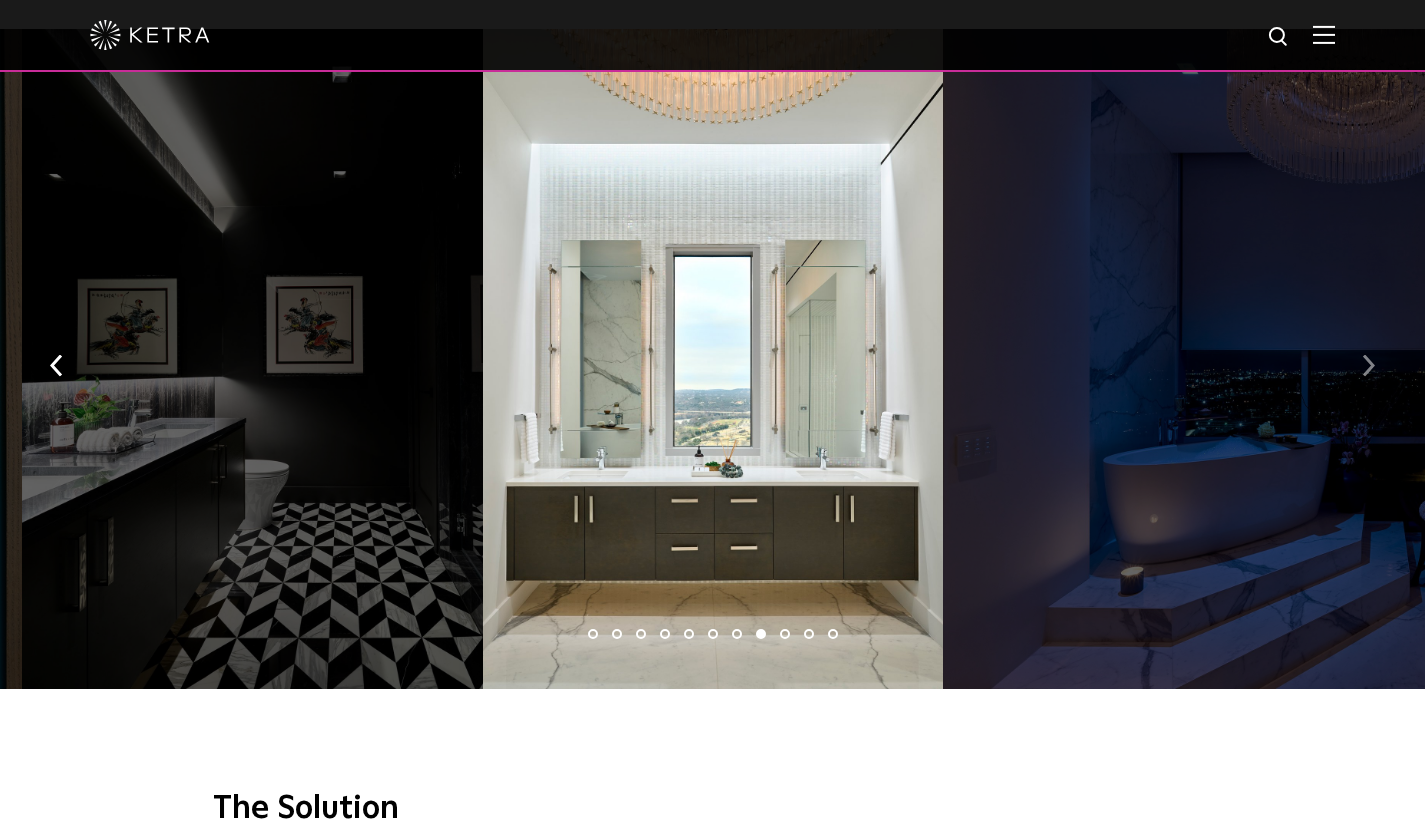 click at bounding box center (1368, 366) 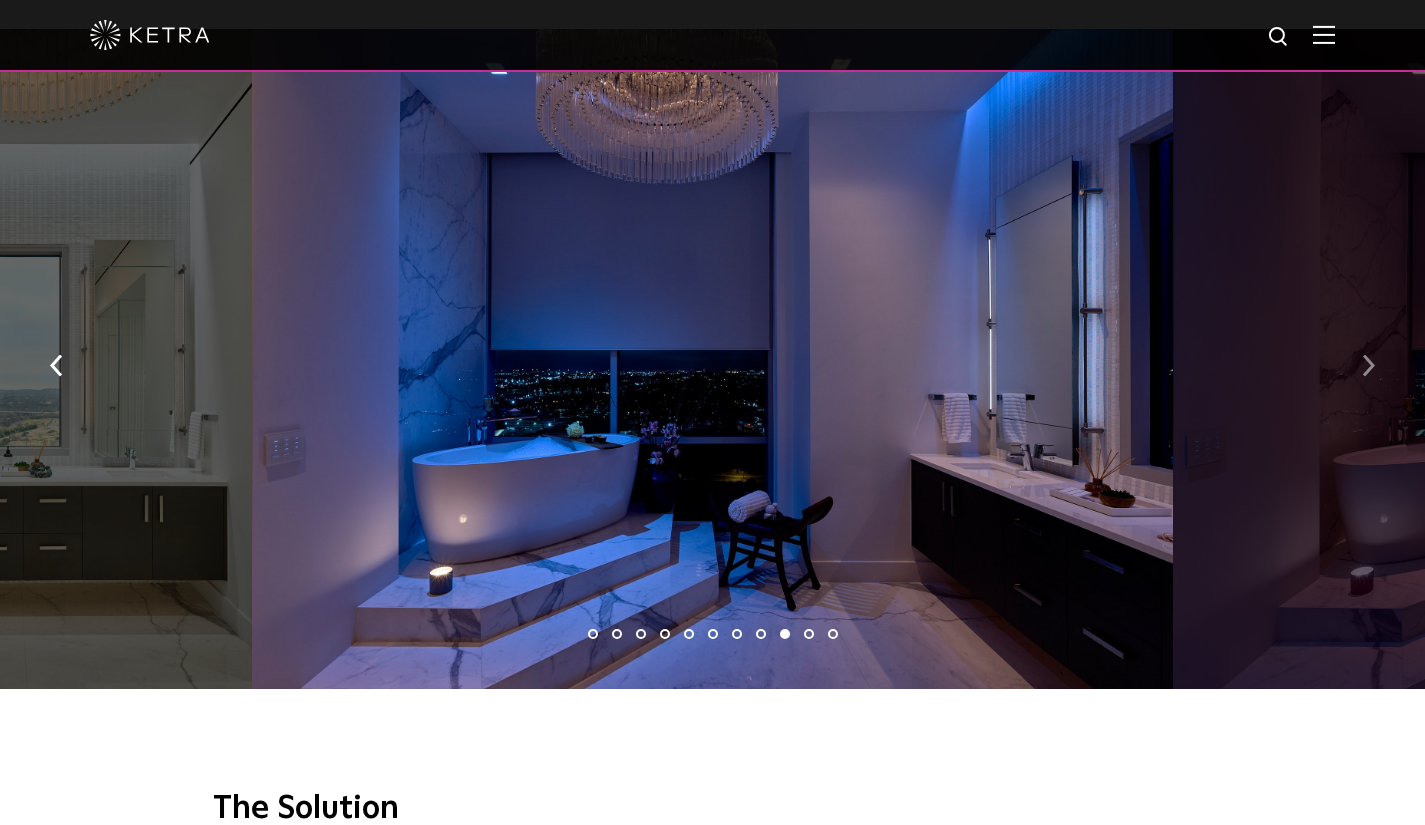 click at bounding box center (1368, 364) 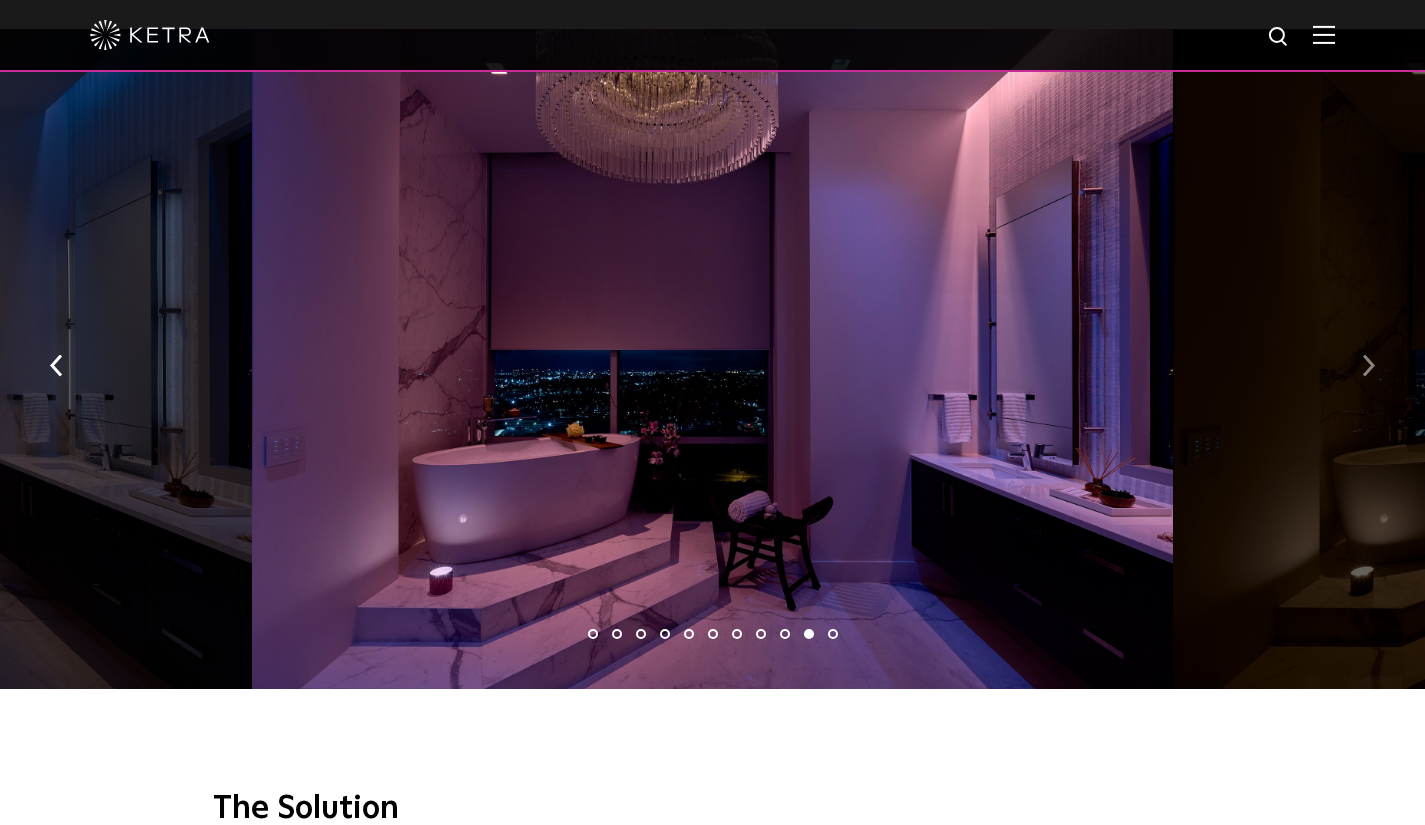 click at bounding box center (1368, 364) 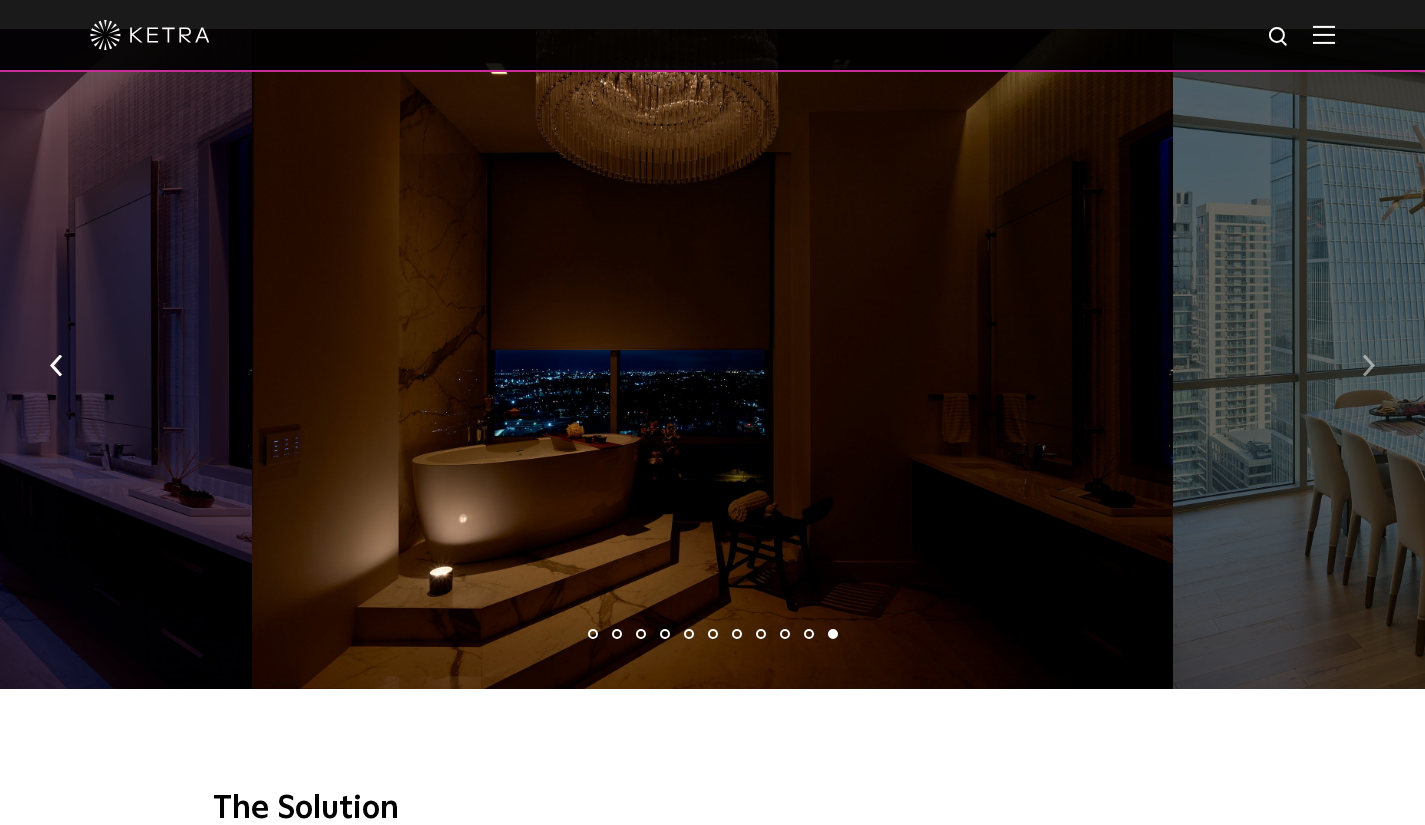 click at bounding box center (1368, 364) 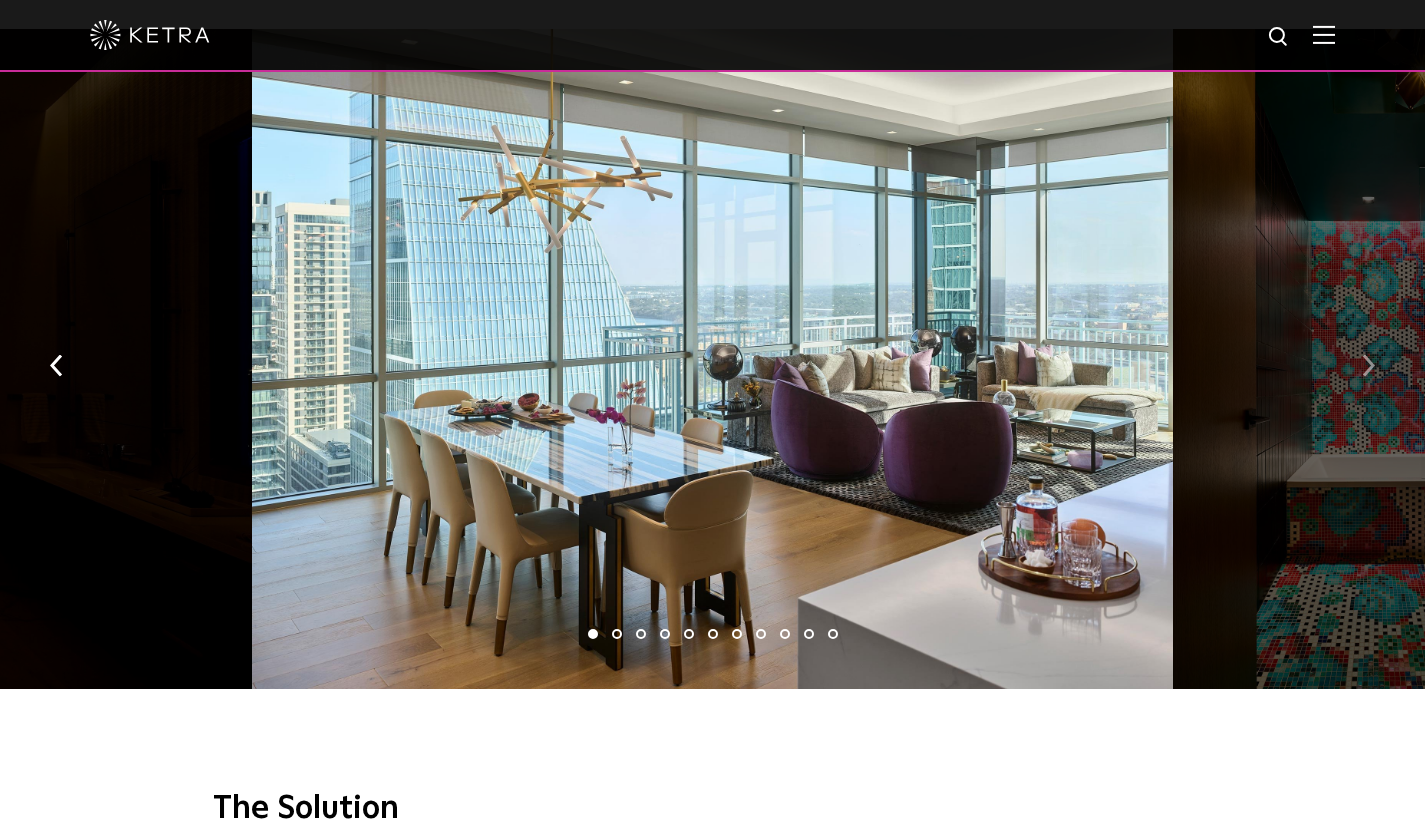 click at bounding box center [1368, 366] 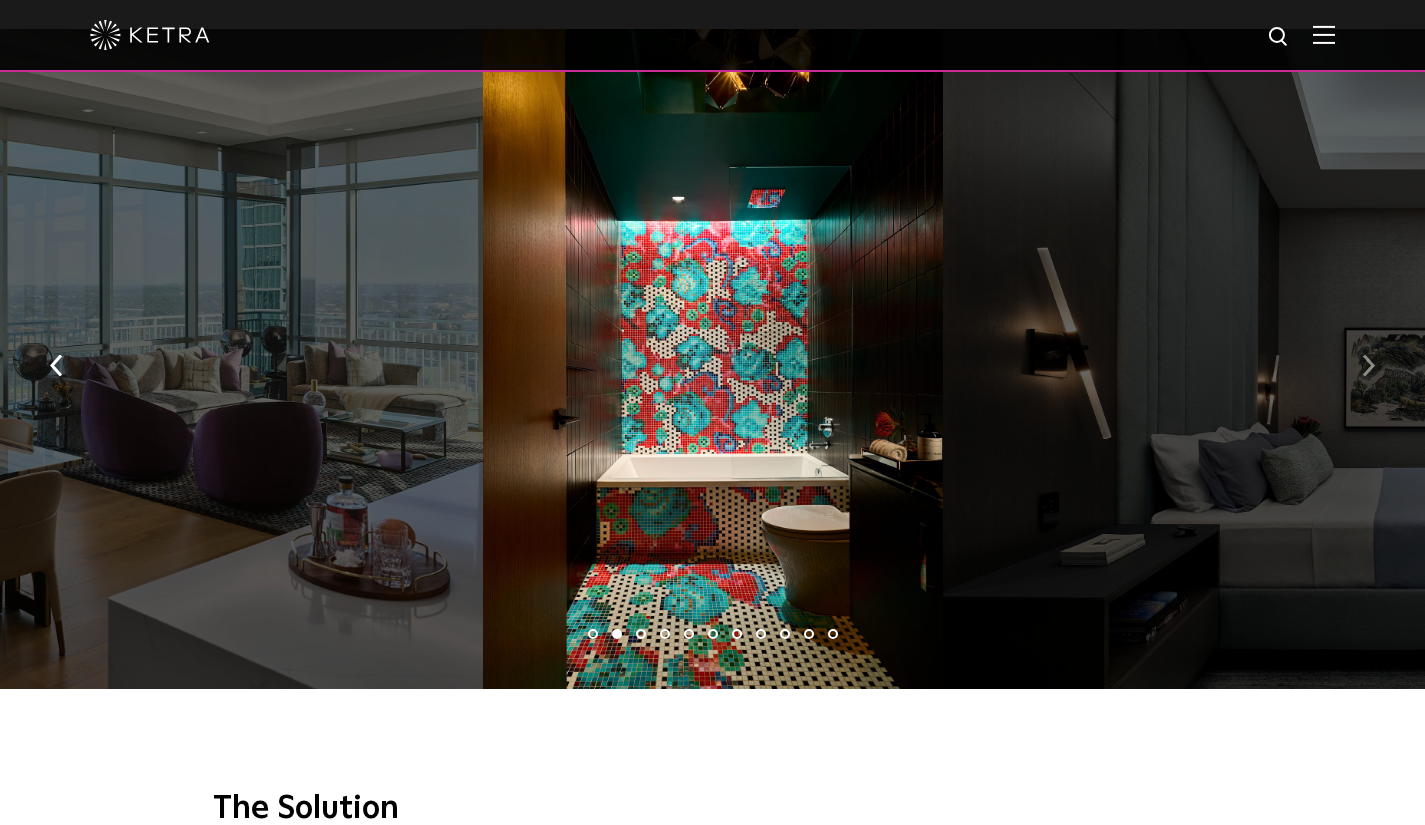 click at bounding box center [1368, 366] 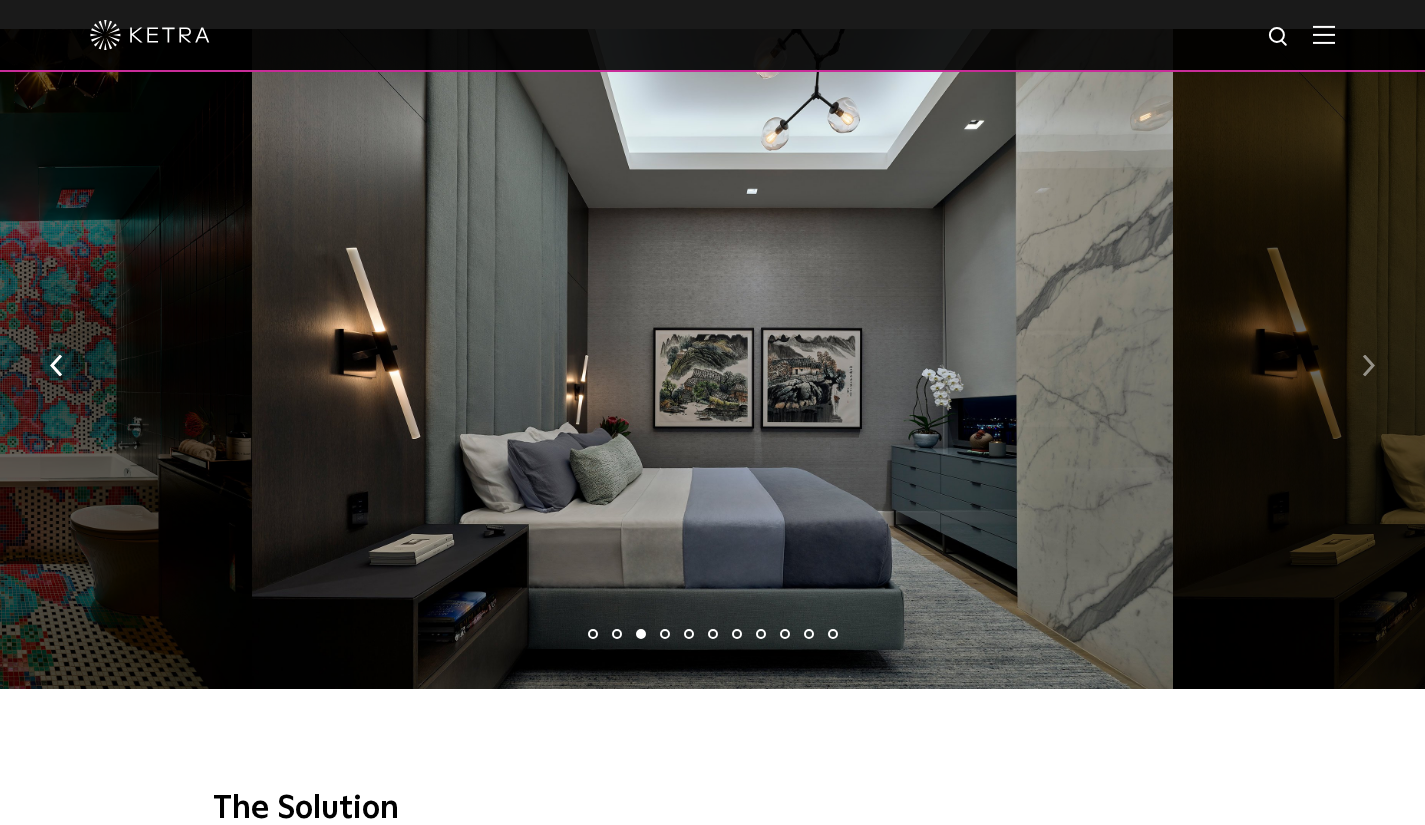 click at bounding box center (1368, 366) 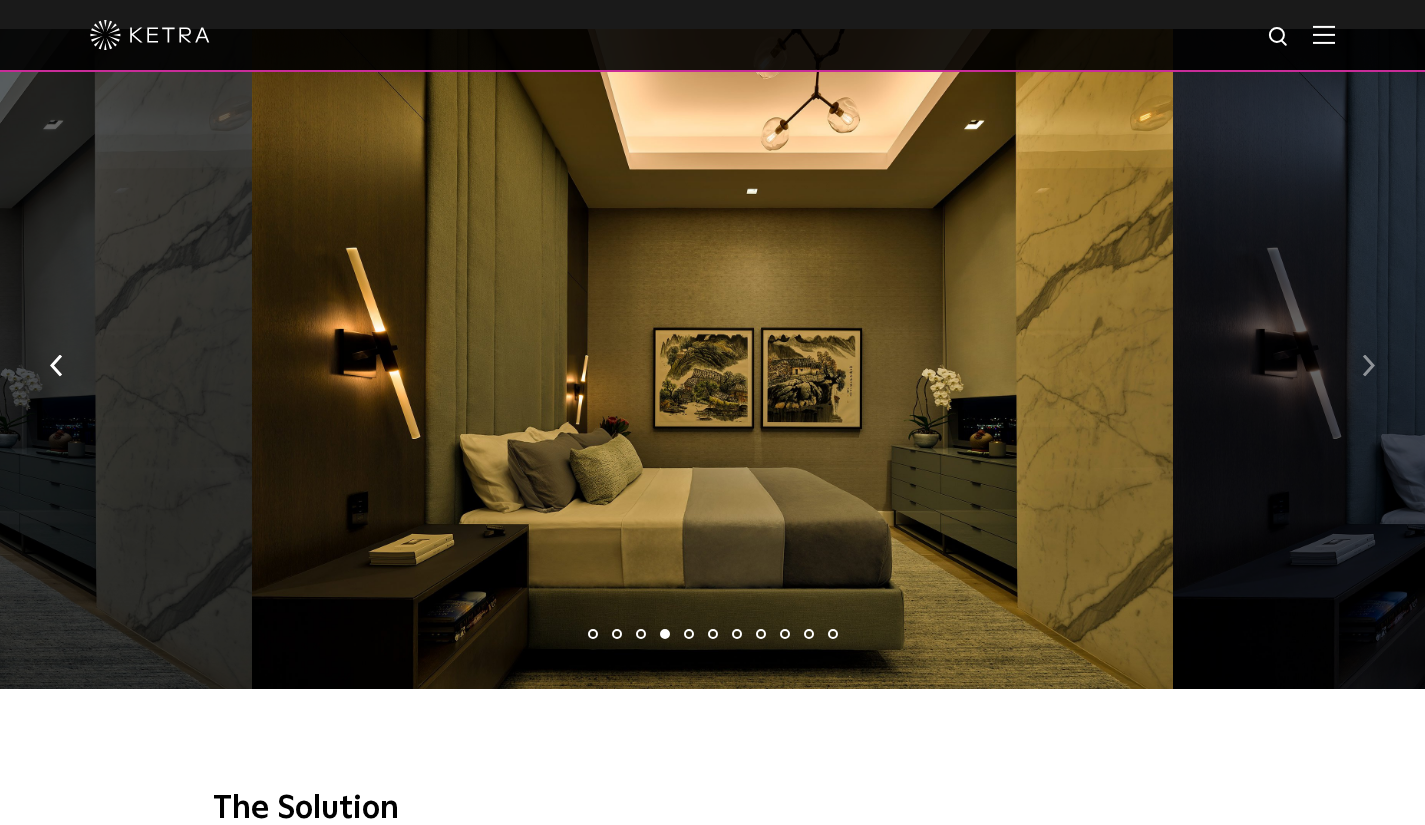 click at bounding box center (1368, 364) 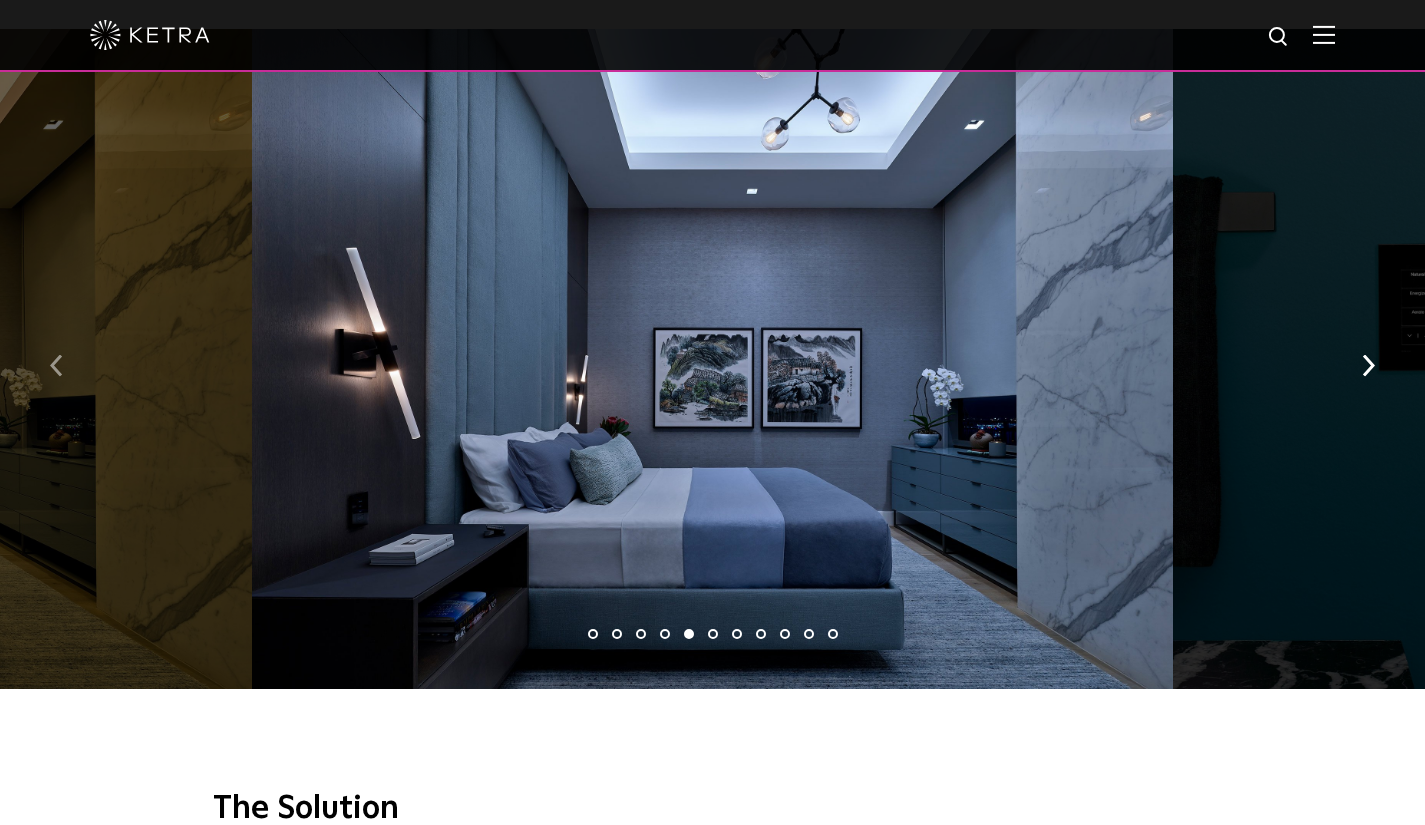 click at bounding box center (56, 366) 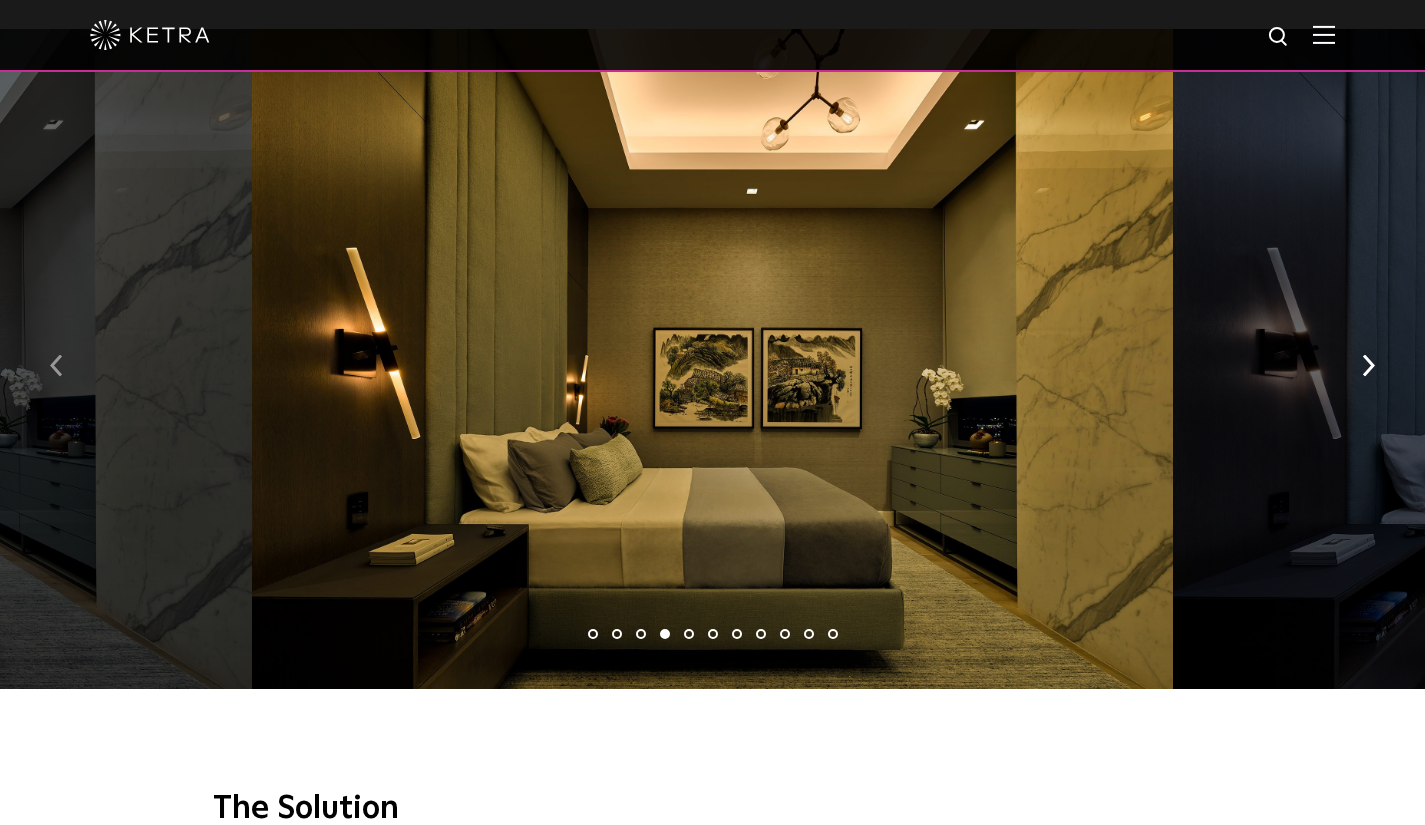 click at bounding box center (56, 366) 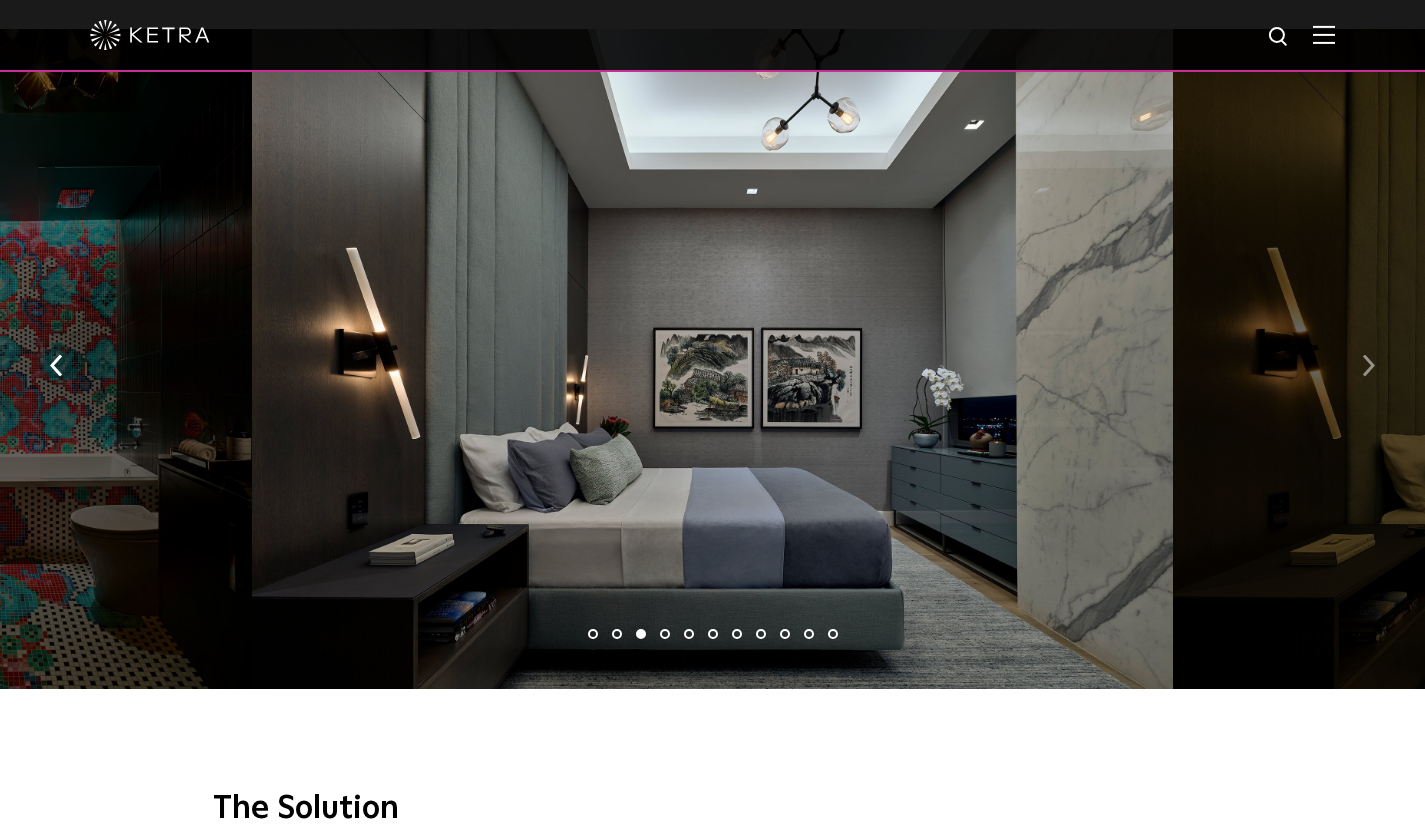 click at bounding box center (1368, 366) 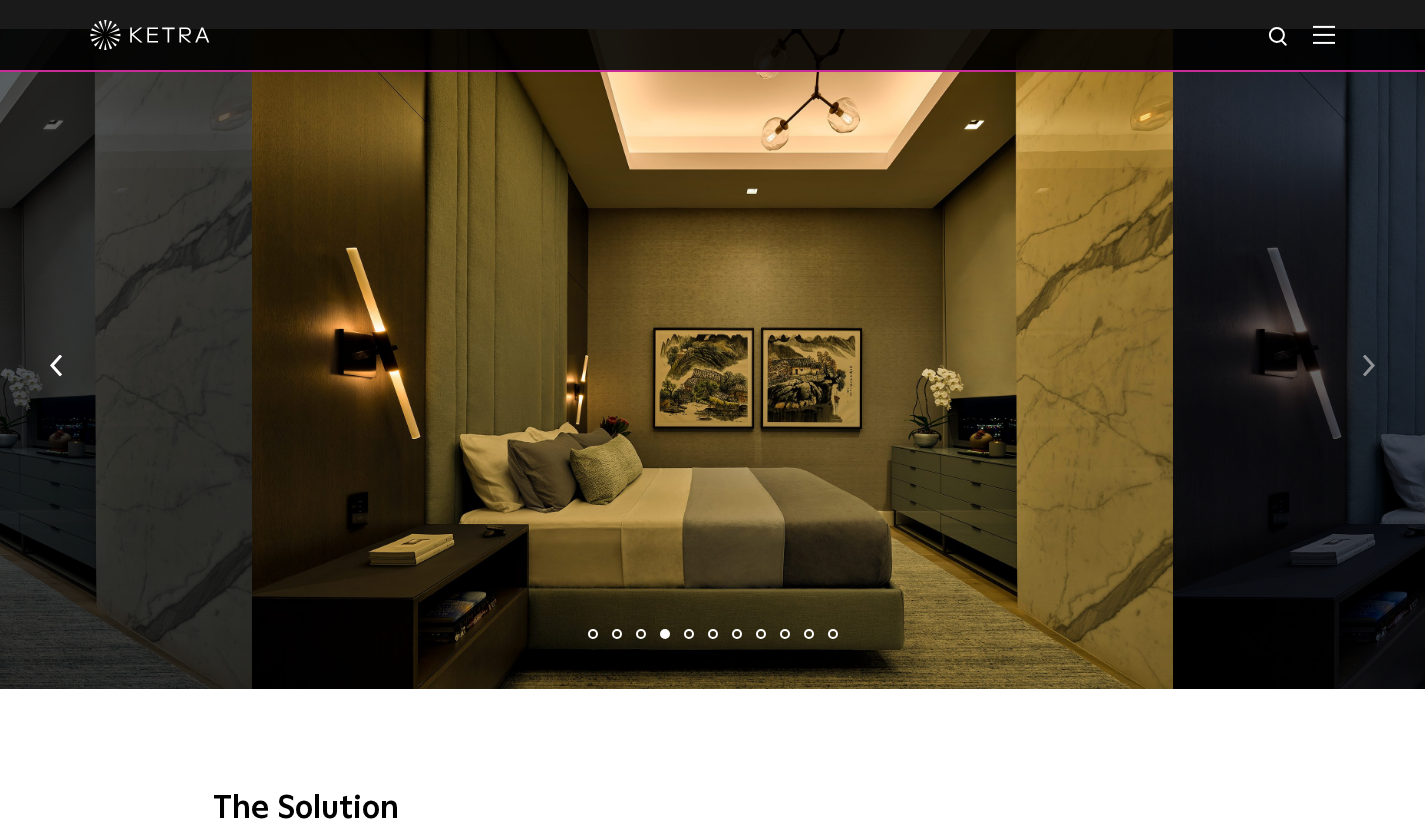 click at bounding box center (1368, 366) 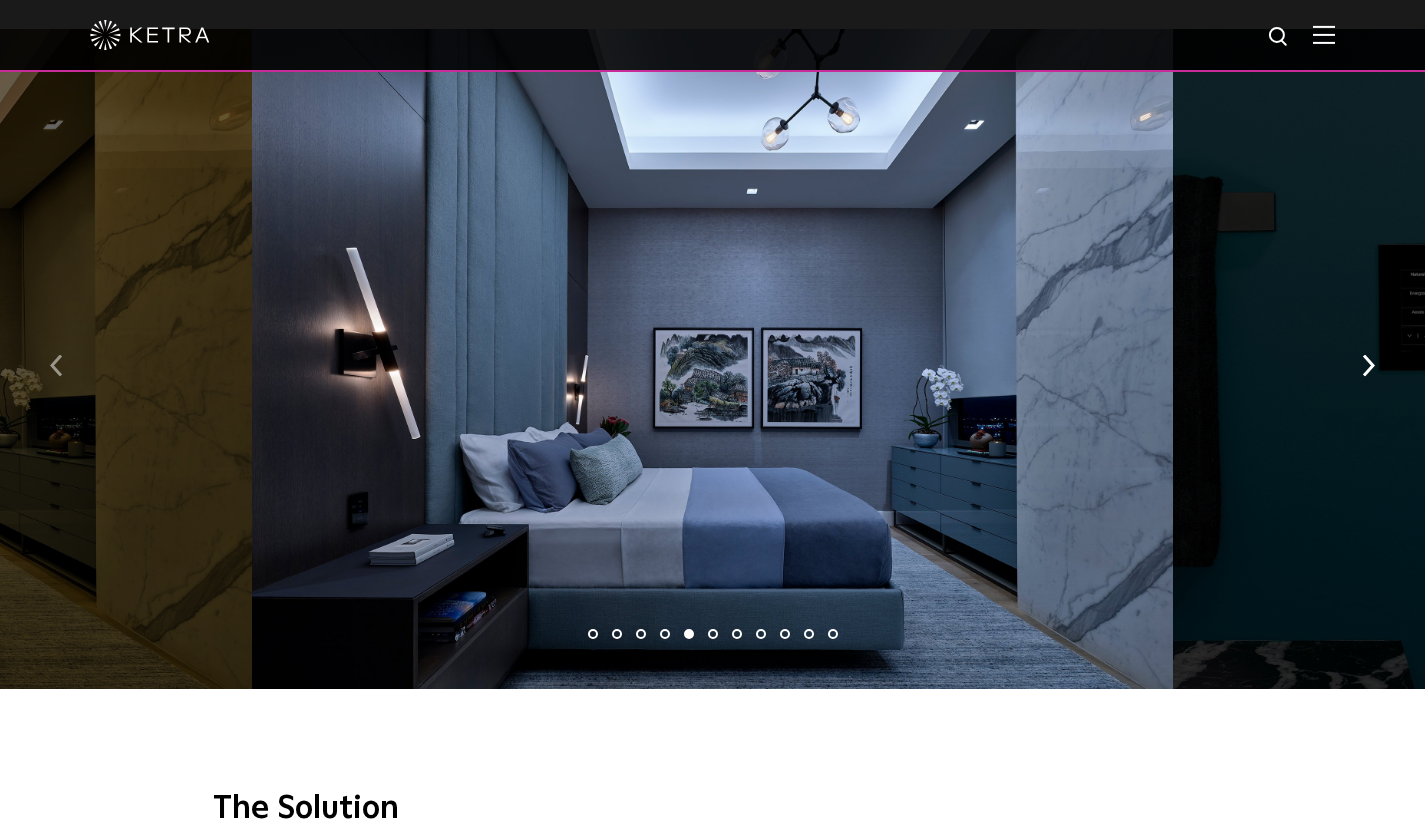 click at bounding box center [56, 366] 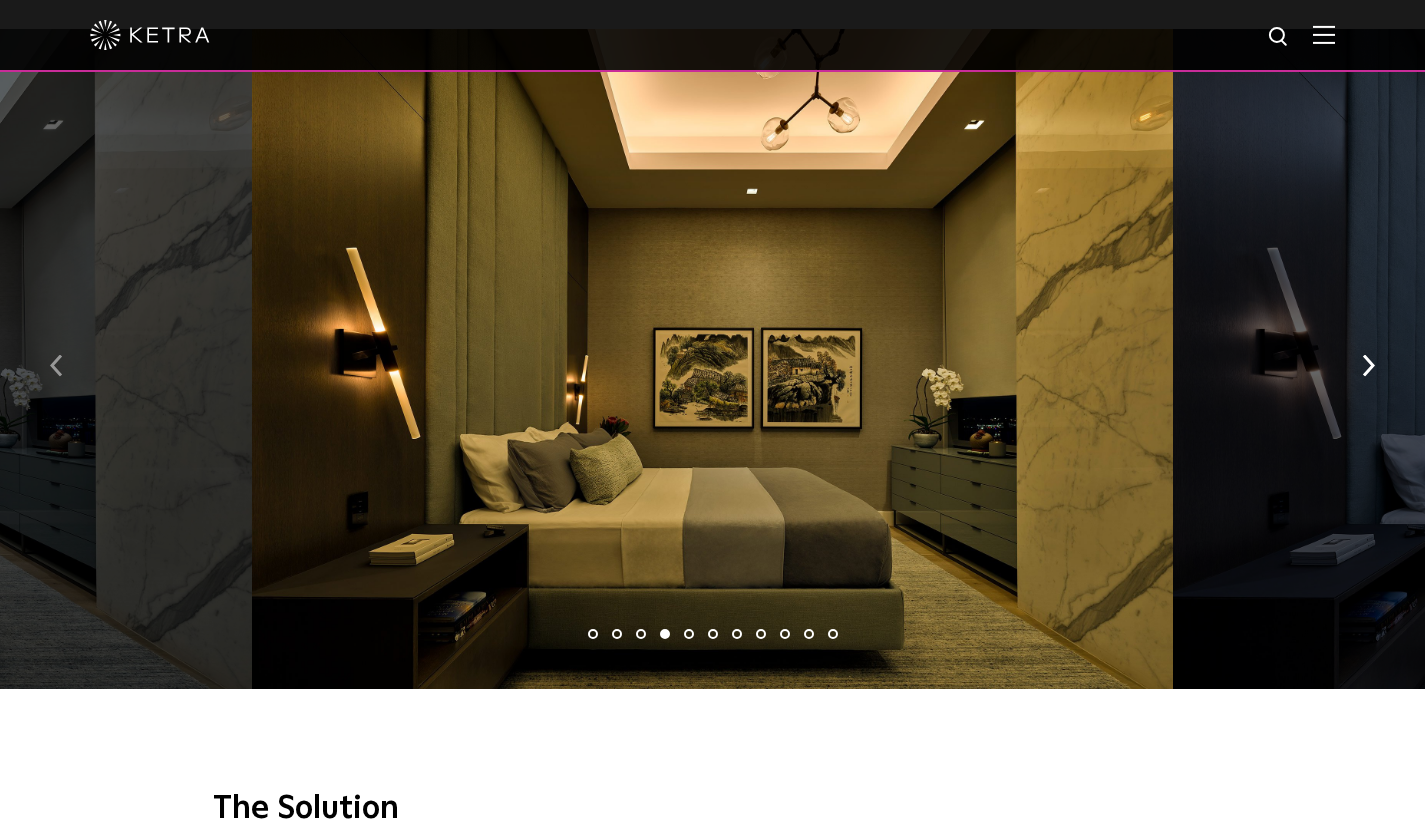 click at bounding box center [56, 366] 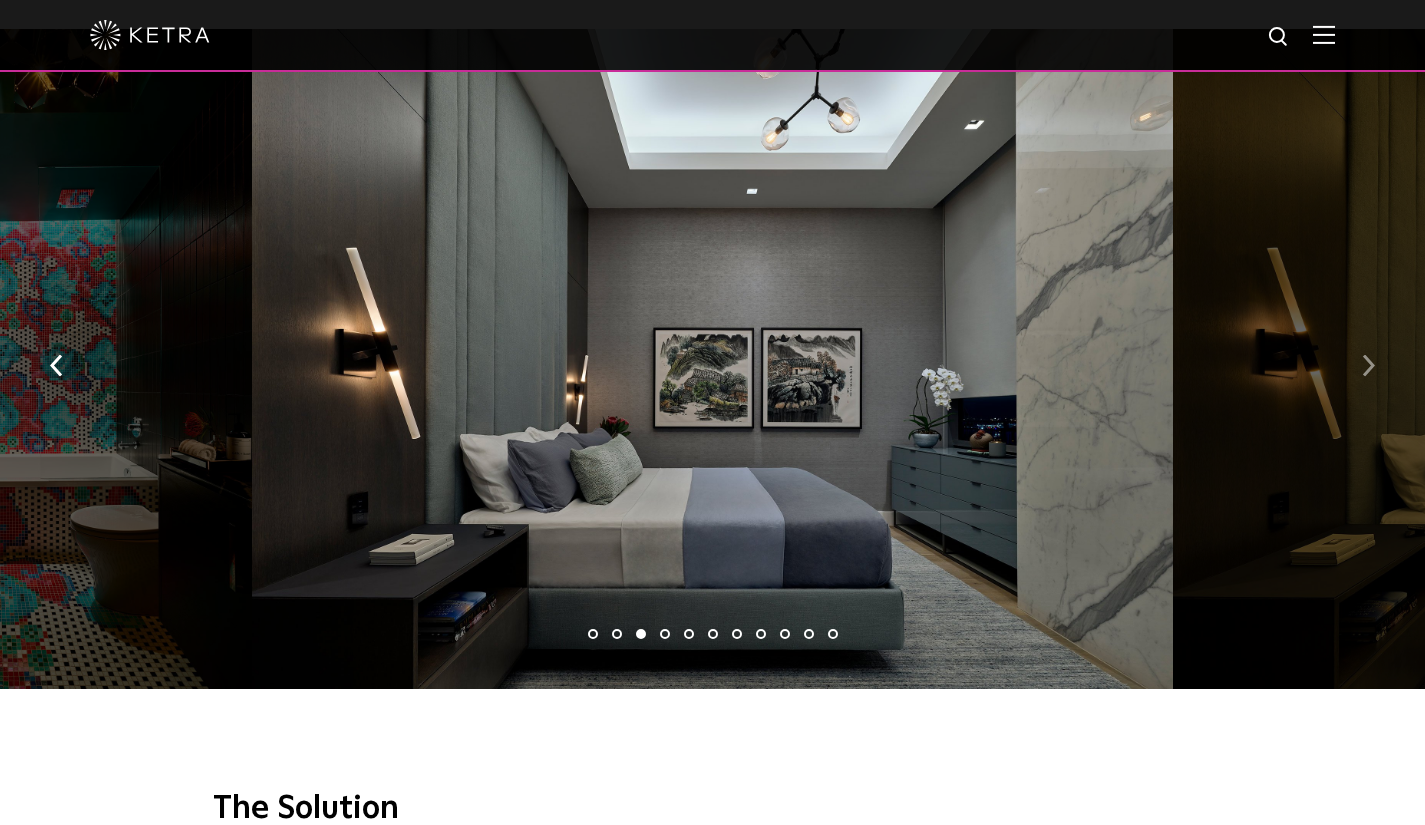 click at bounding box center (1368, 364) 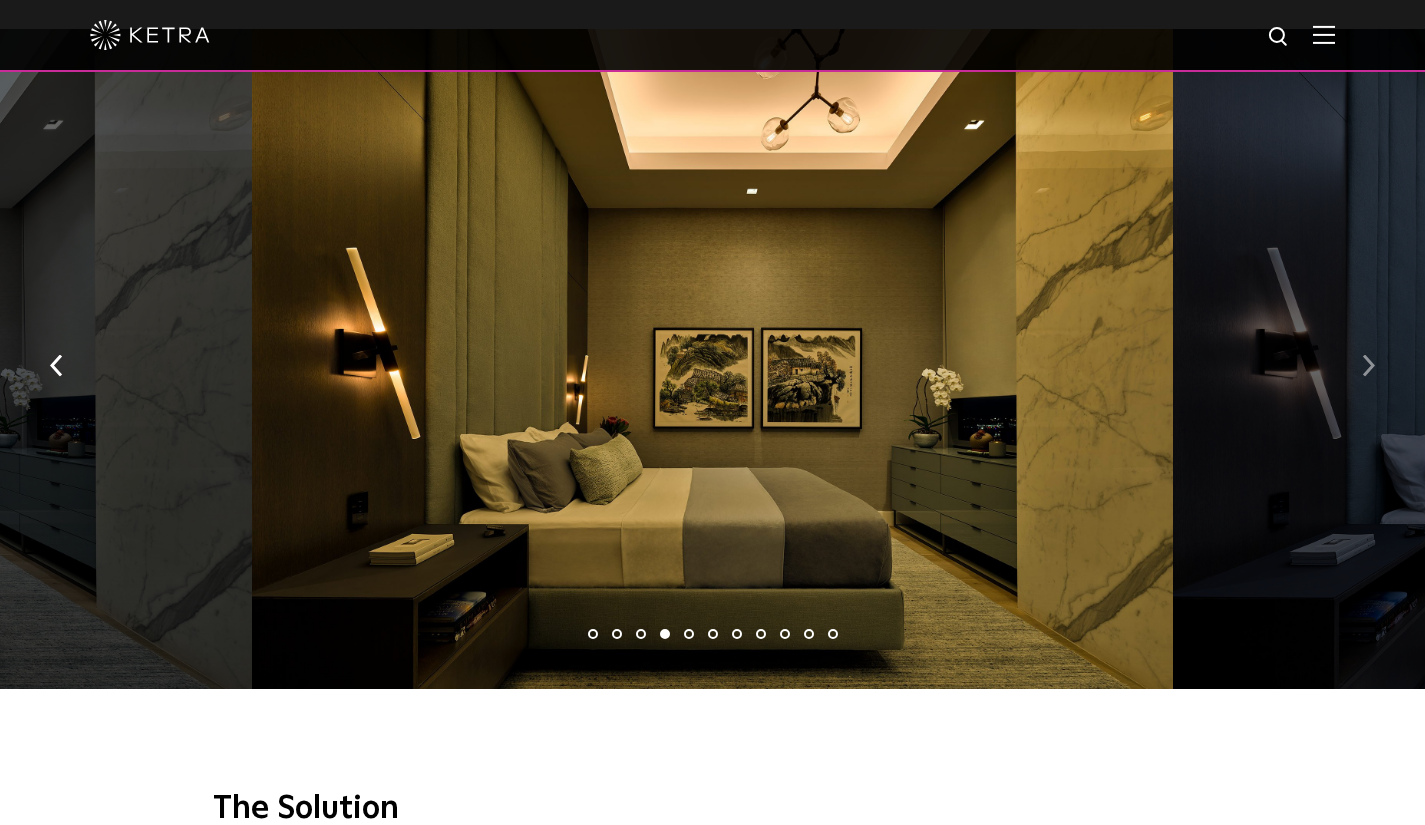 click at bounding box center (1368, 366) 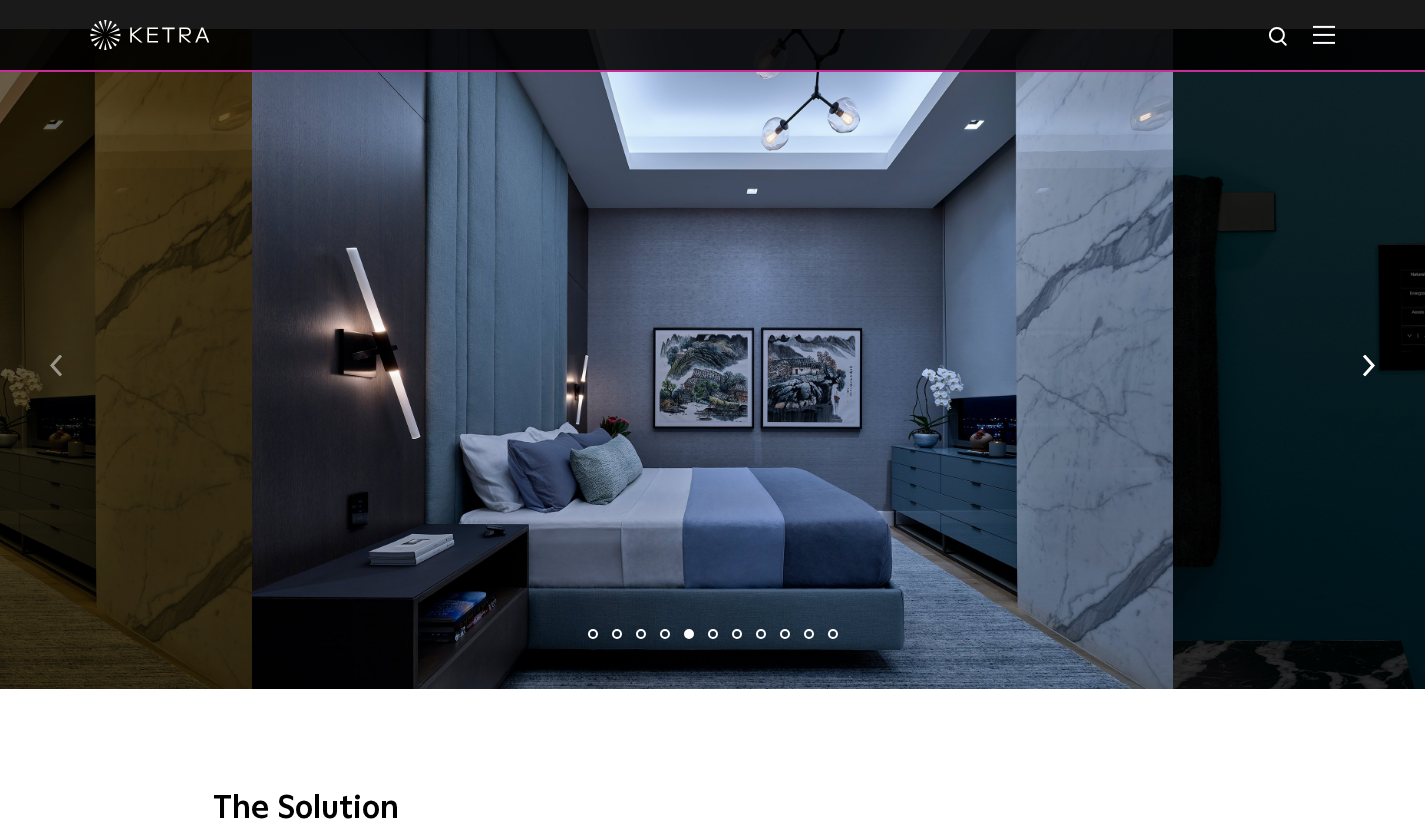 click at bounding box center [56, 366] 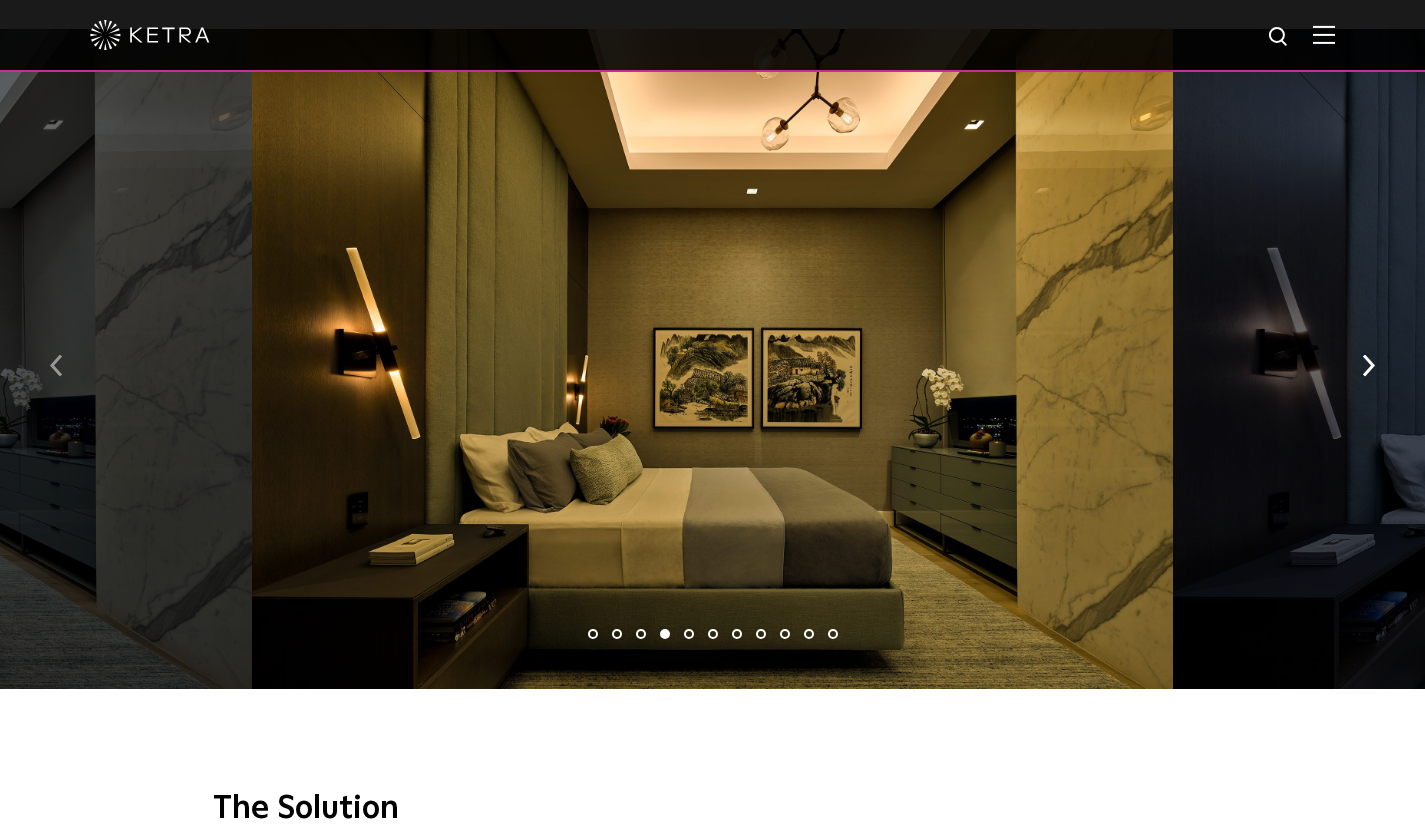 click at bounding box center [56, 366] 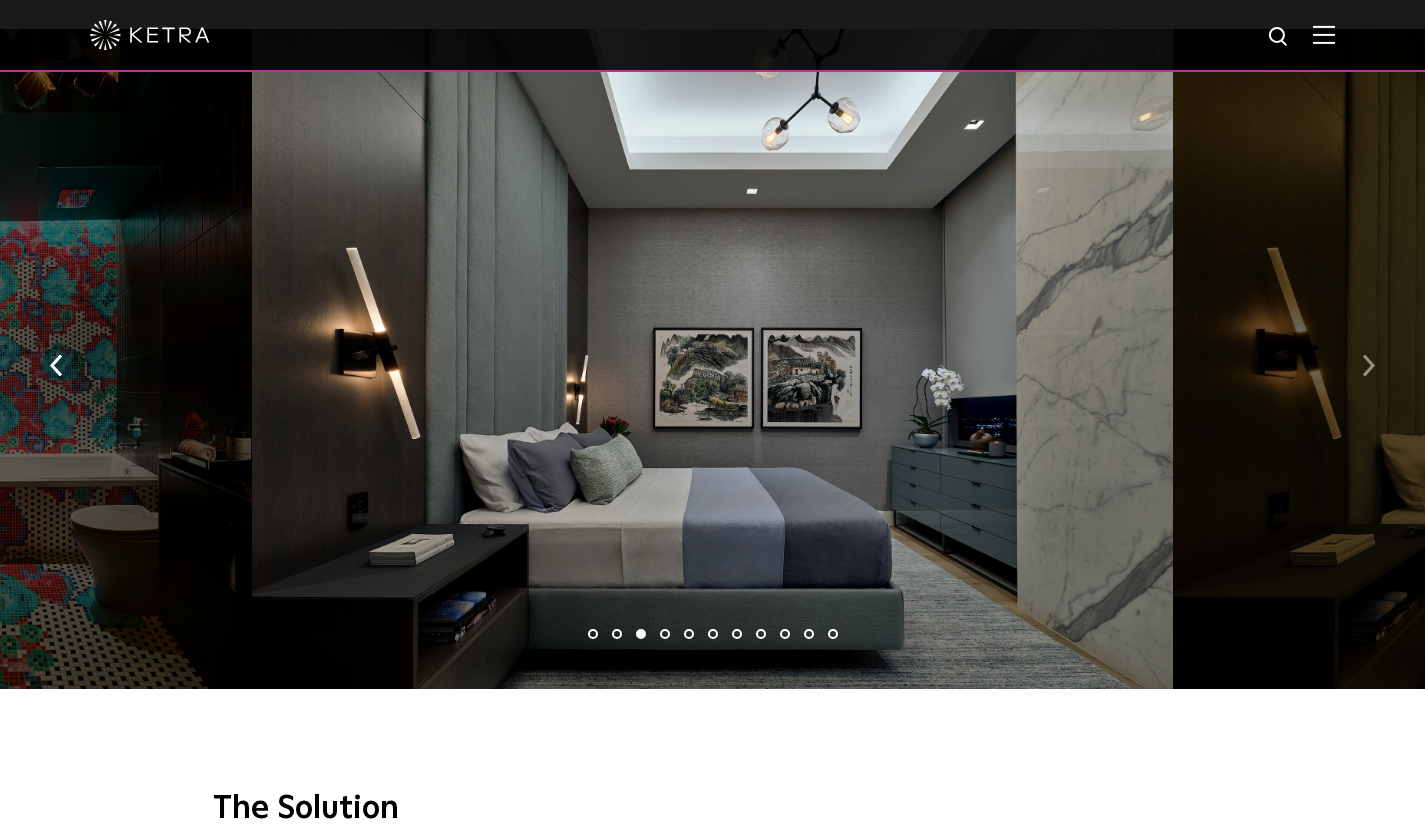 click at bounding box center (1368, 364) 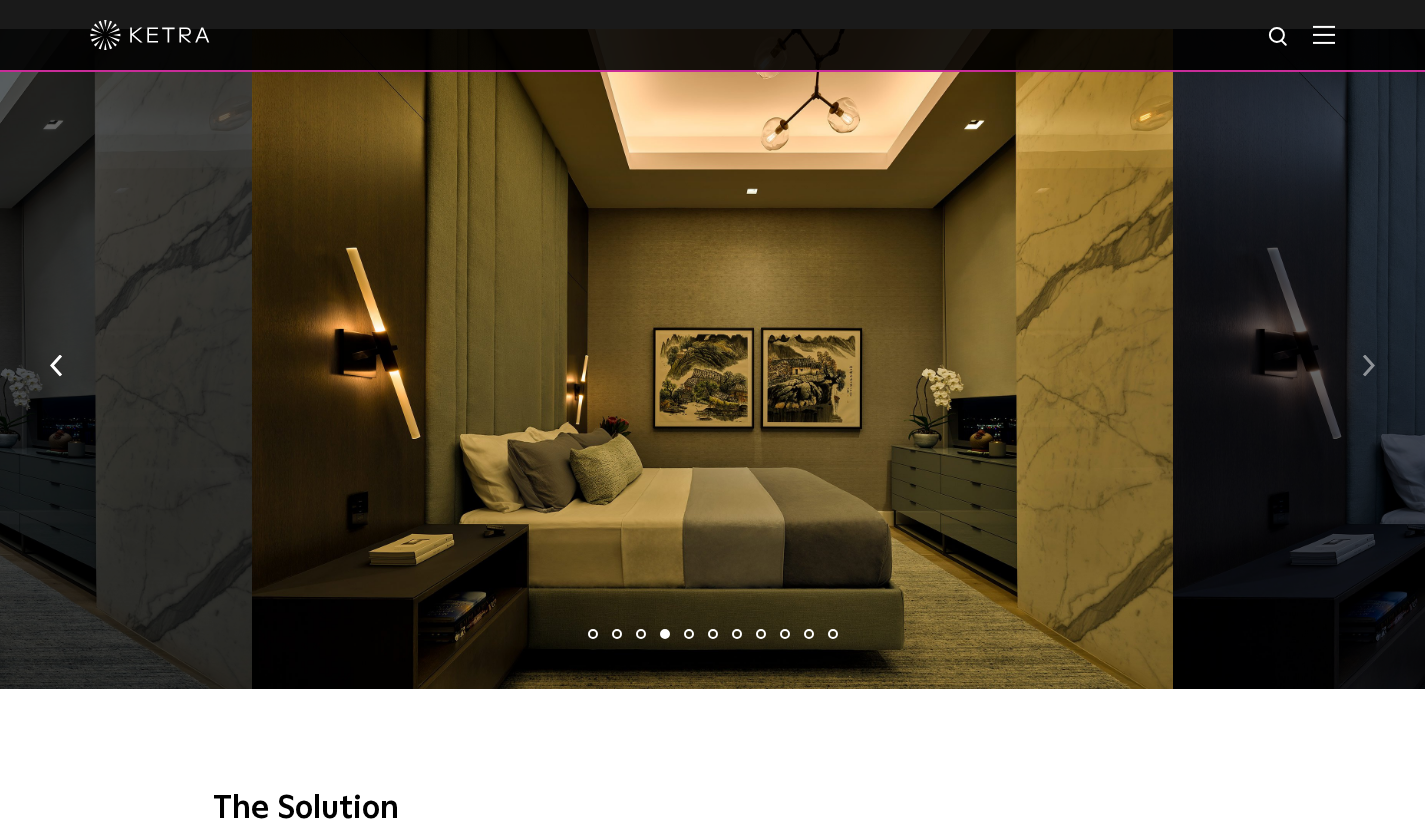 click at bounding box center [1368, 364] 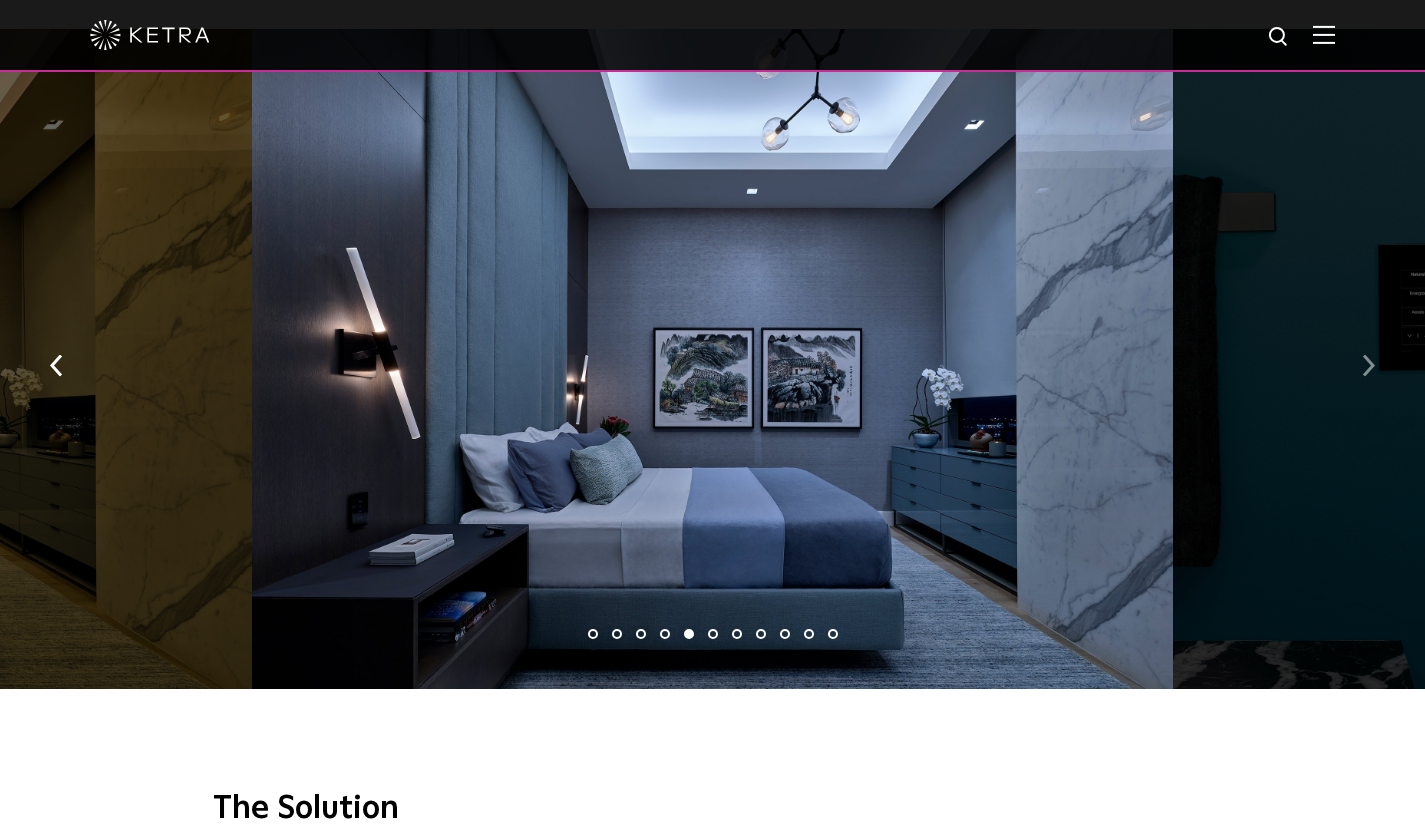 click at bounding box center (1368, 366) 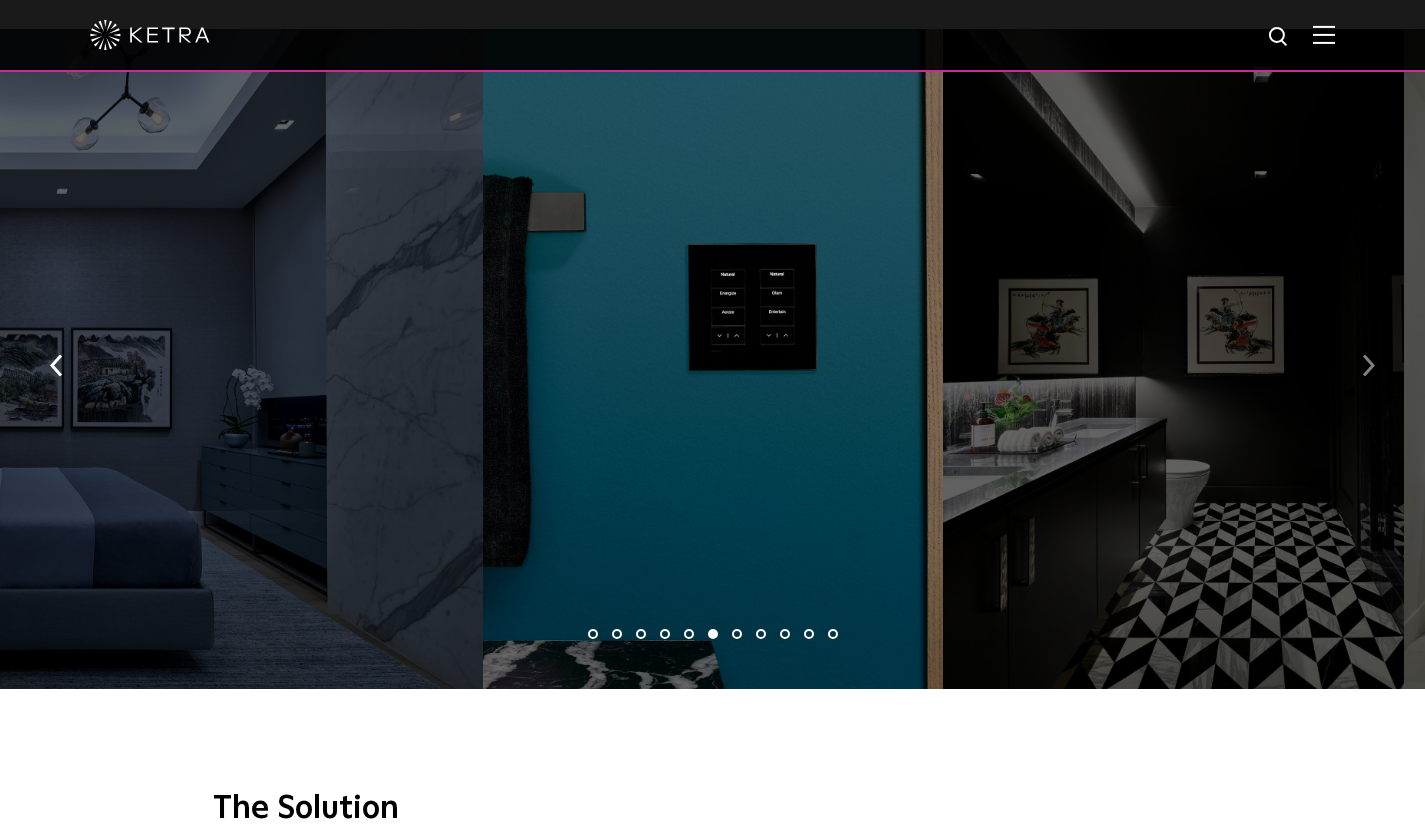 click at bounding box center [1368, 366] 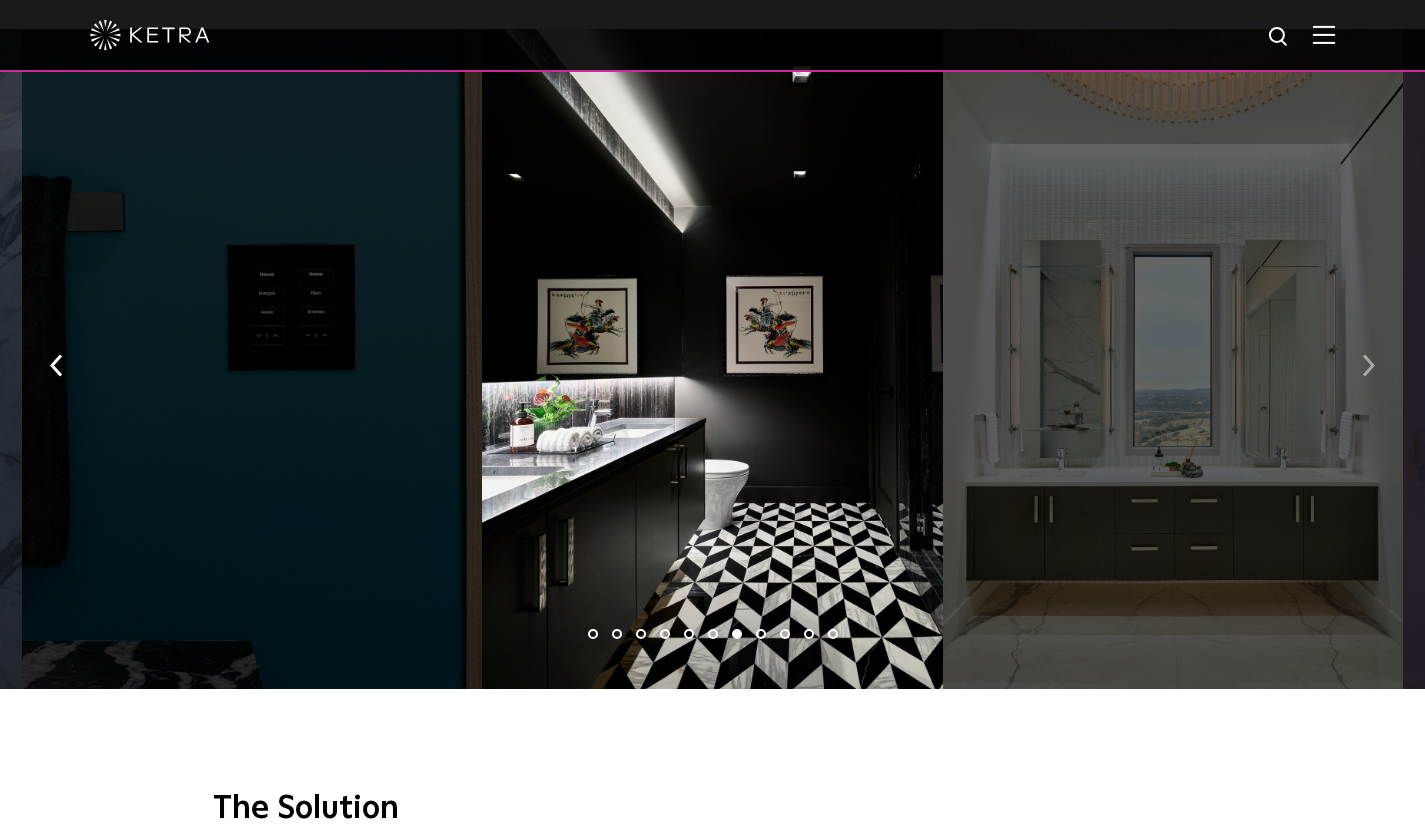 click at bounding box center (1368, 366) 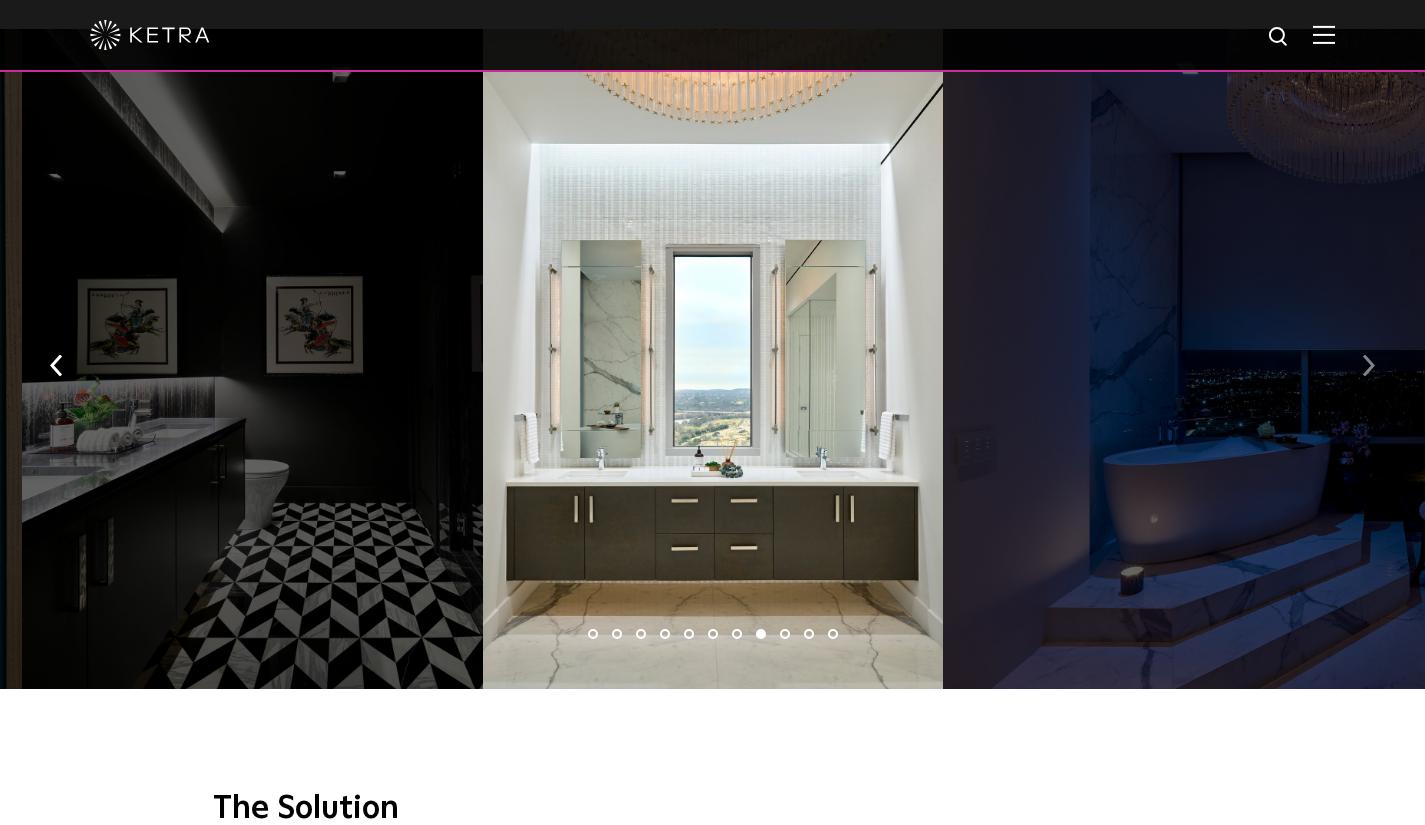 click at bounding box center (1368, 366) 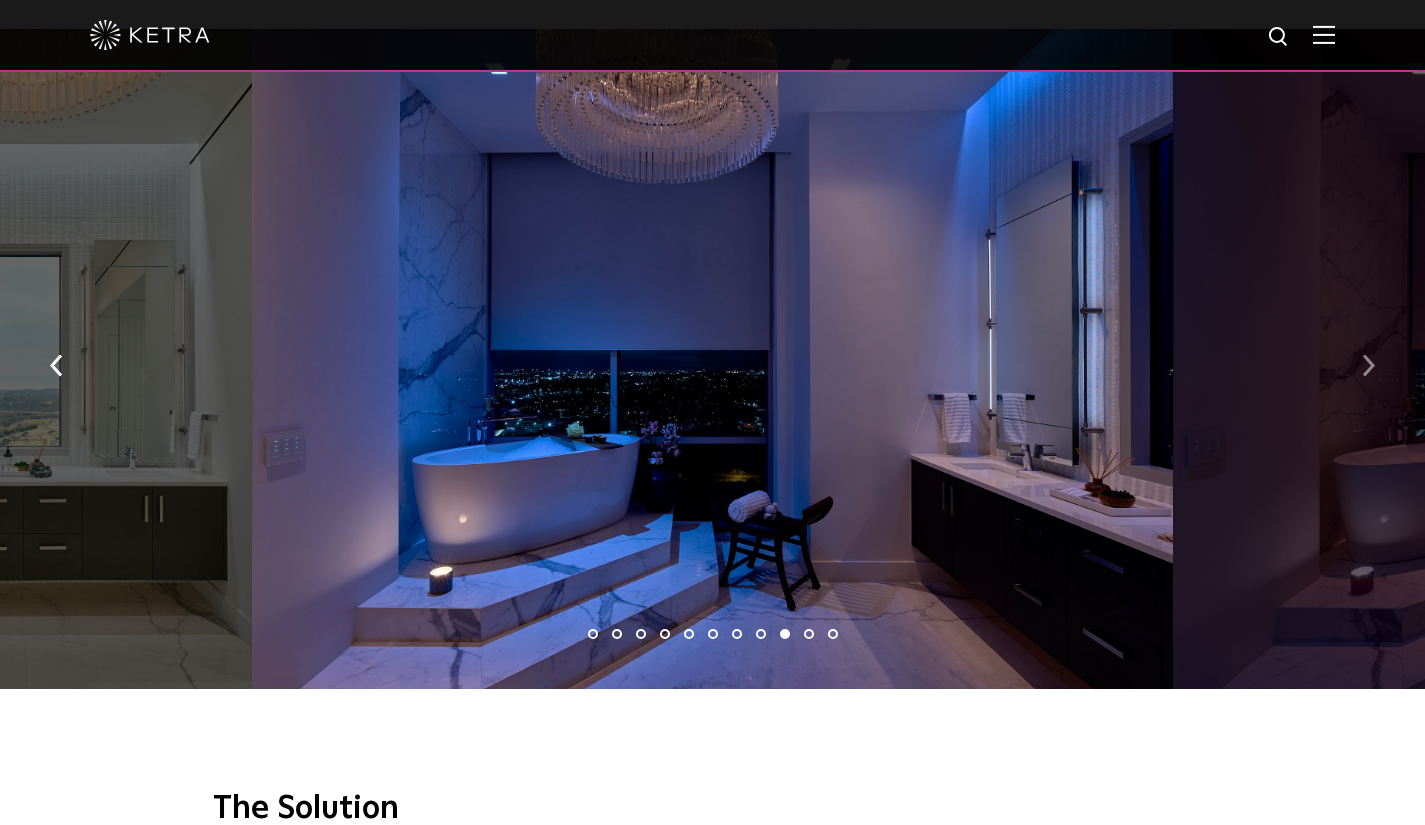 click at bounding box center (1368, 366) 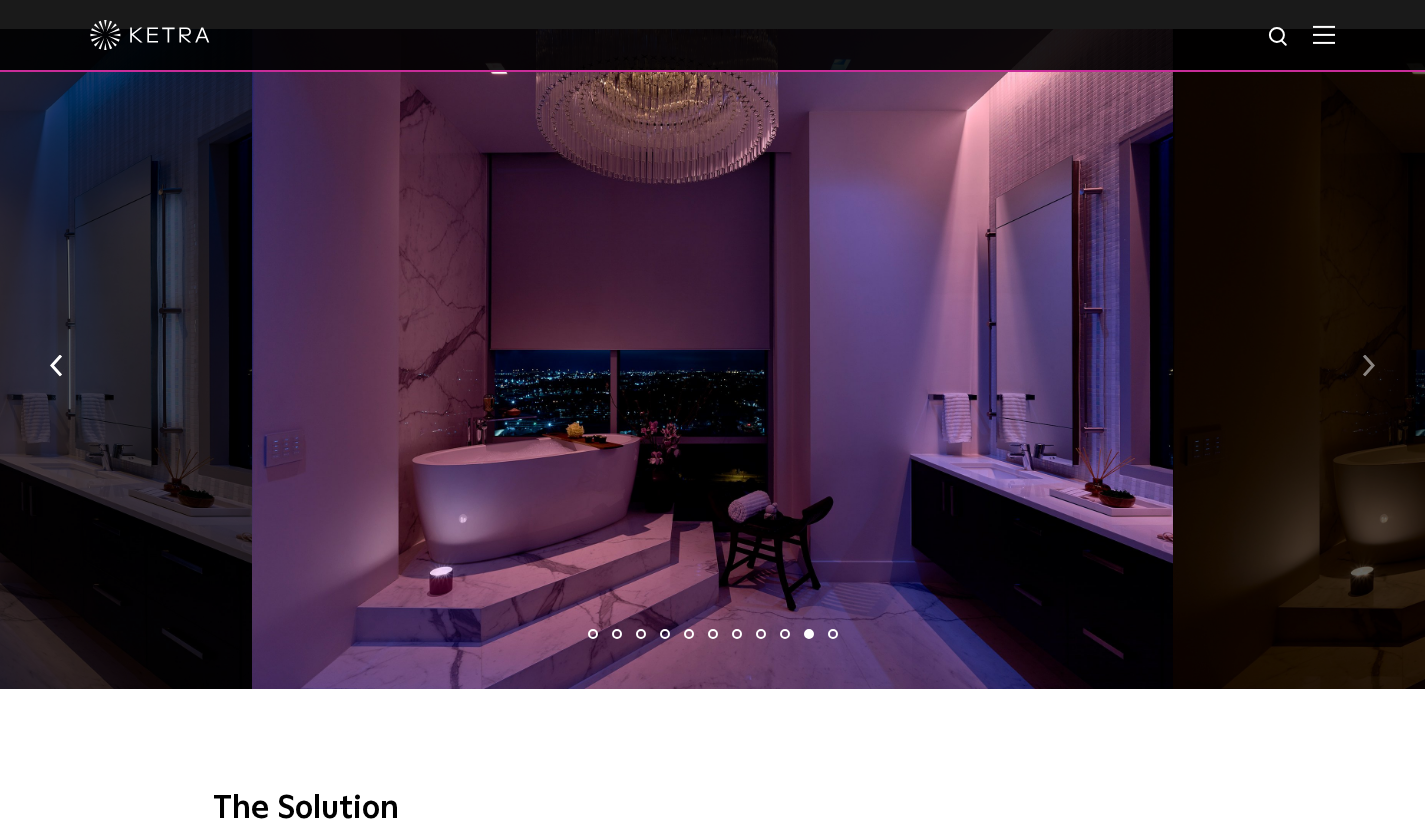 click at bounding box center (1368, 364) 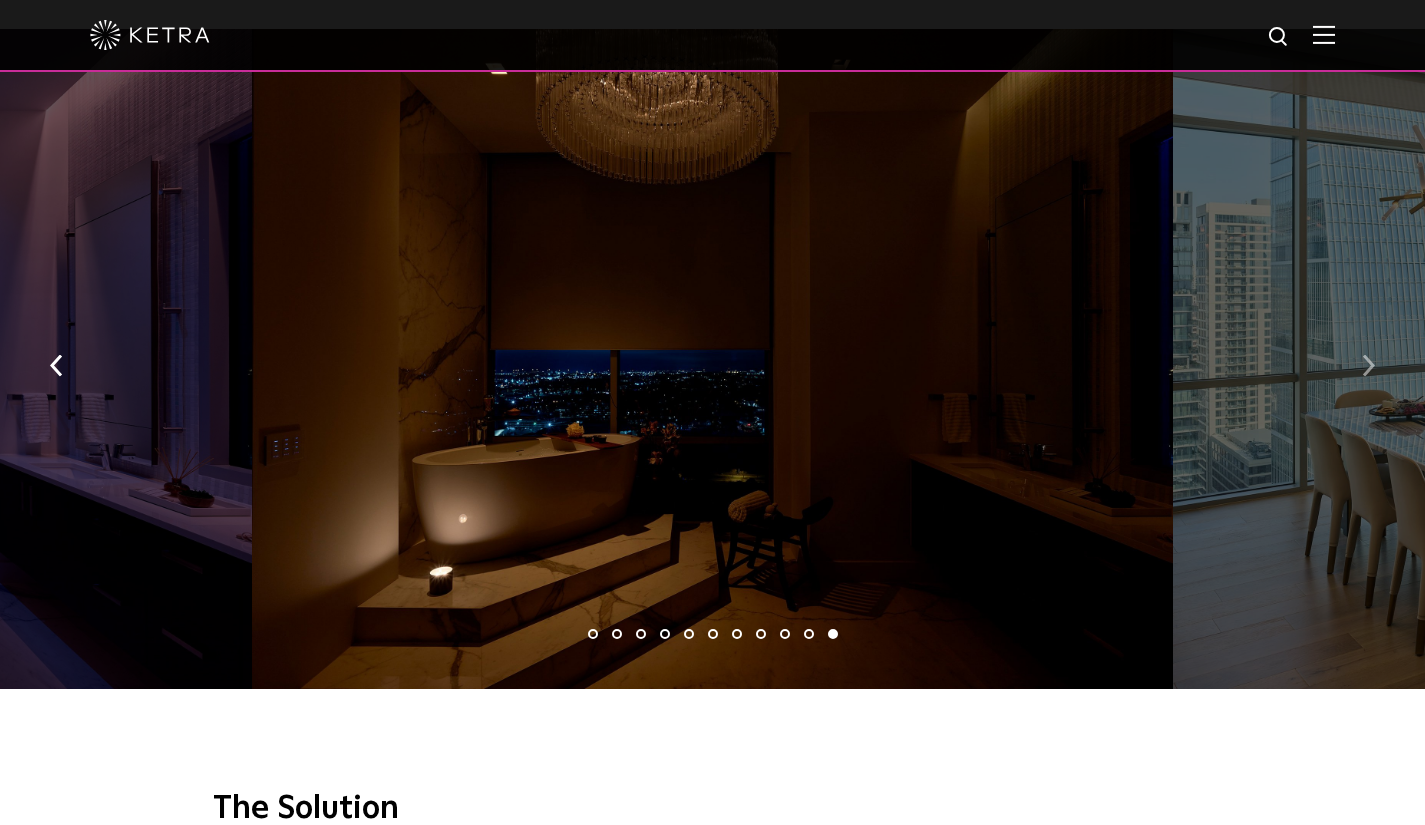 click at bounding box center (1368, 366) 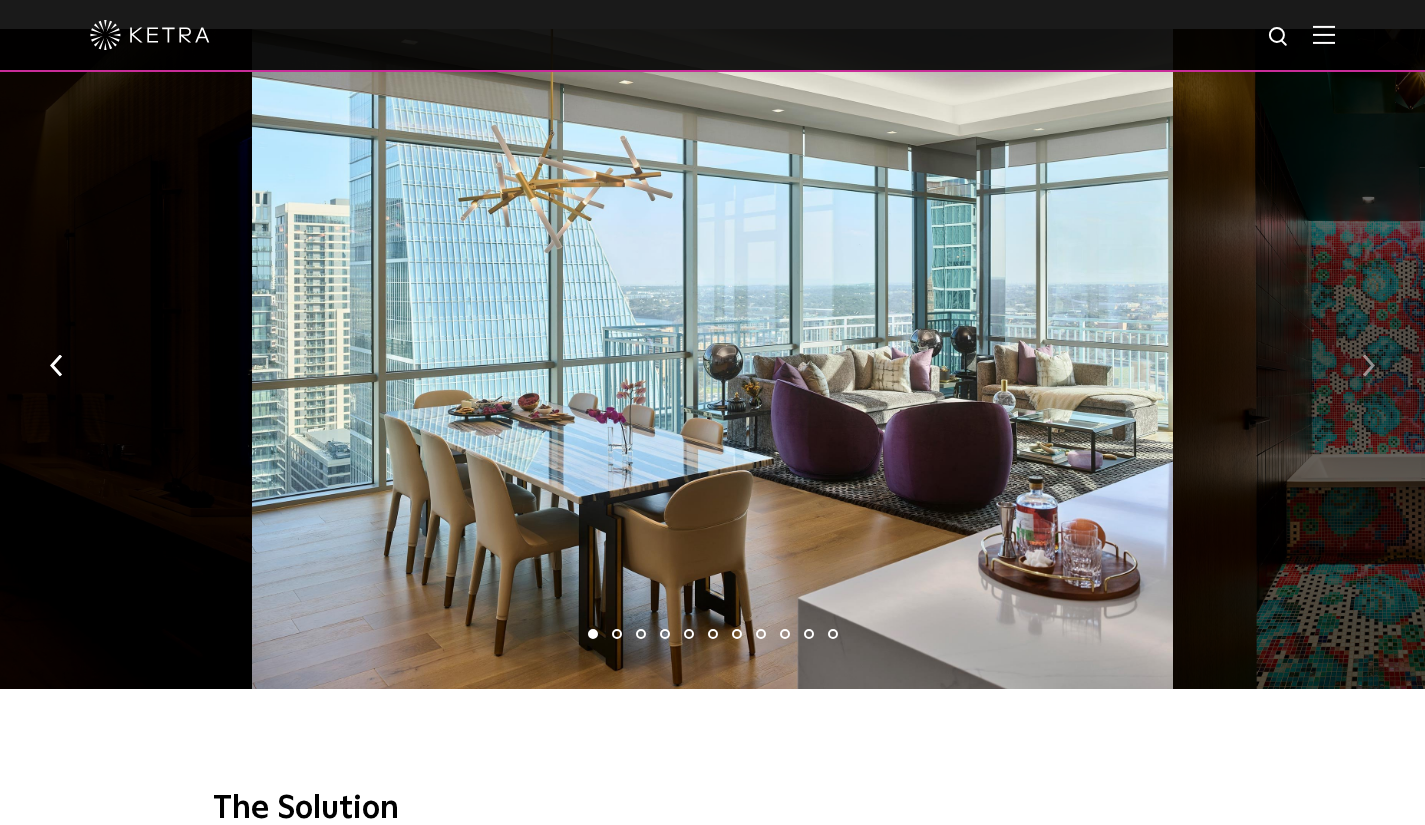 click at bounding box center [1368, 366] 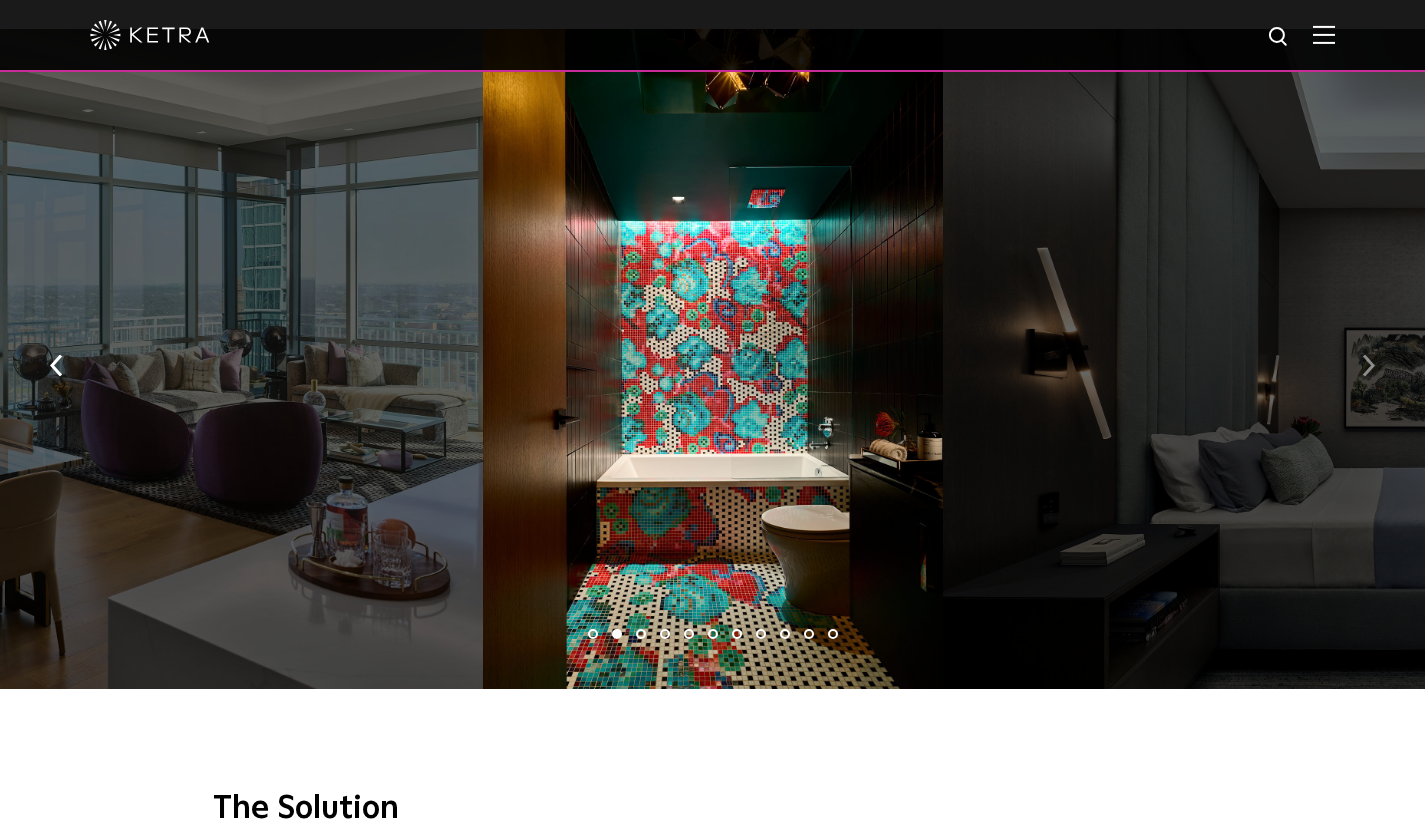 click at bounding box center (1368, 366) 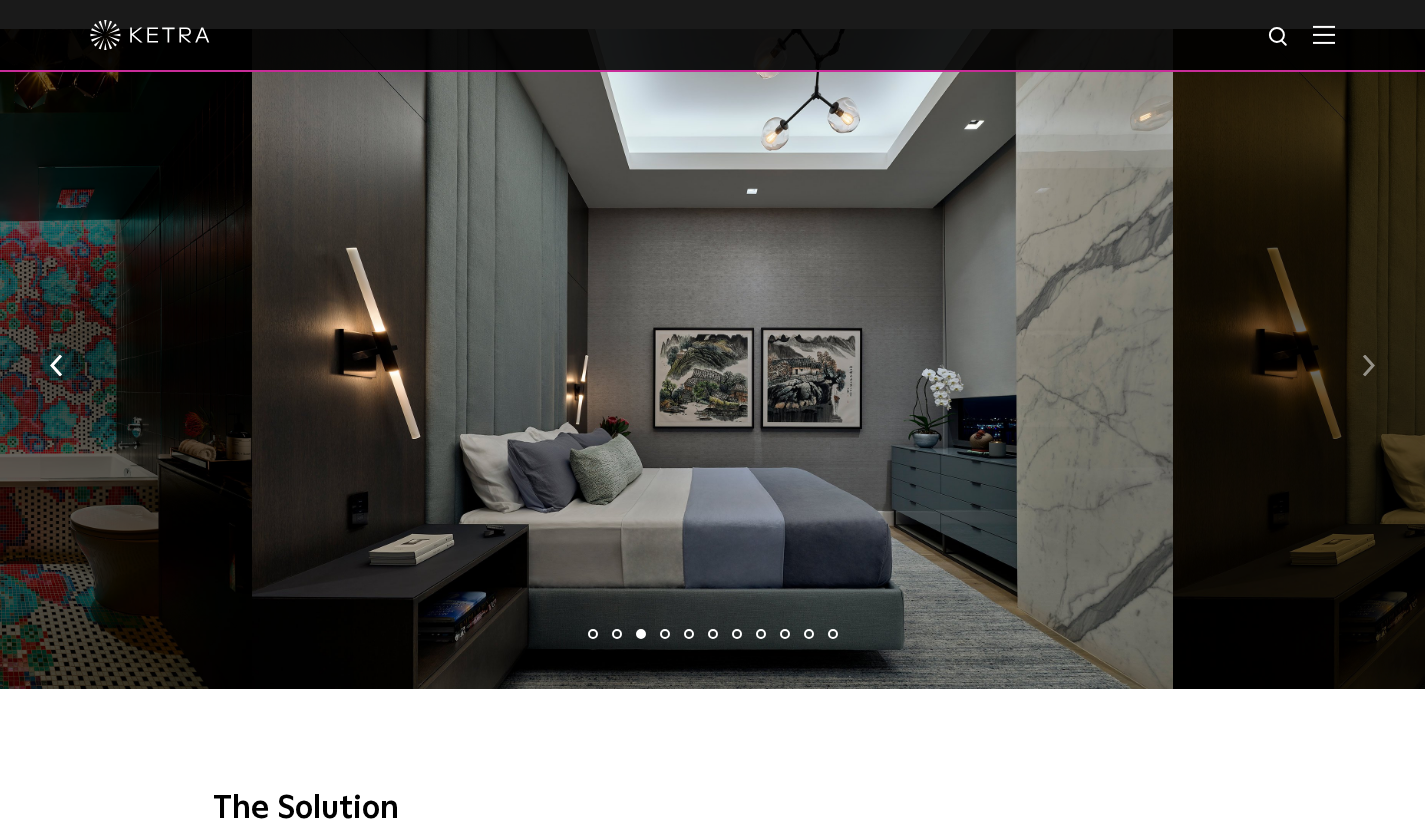 click at bounding box center [1368, 366] 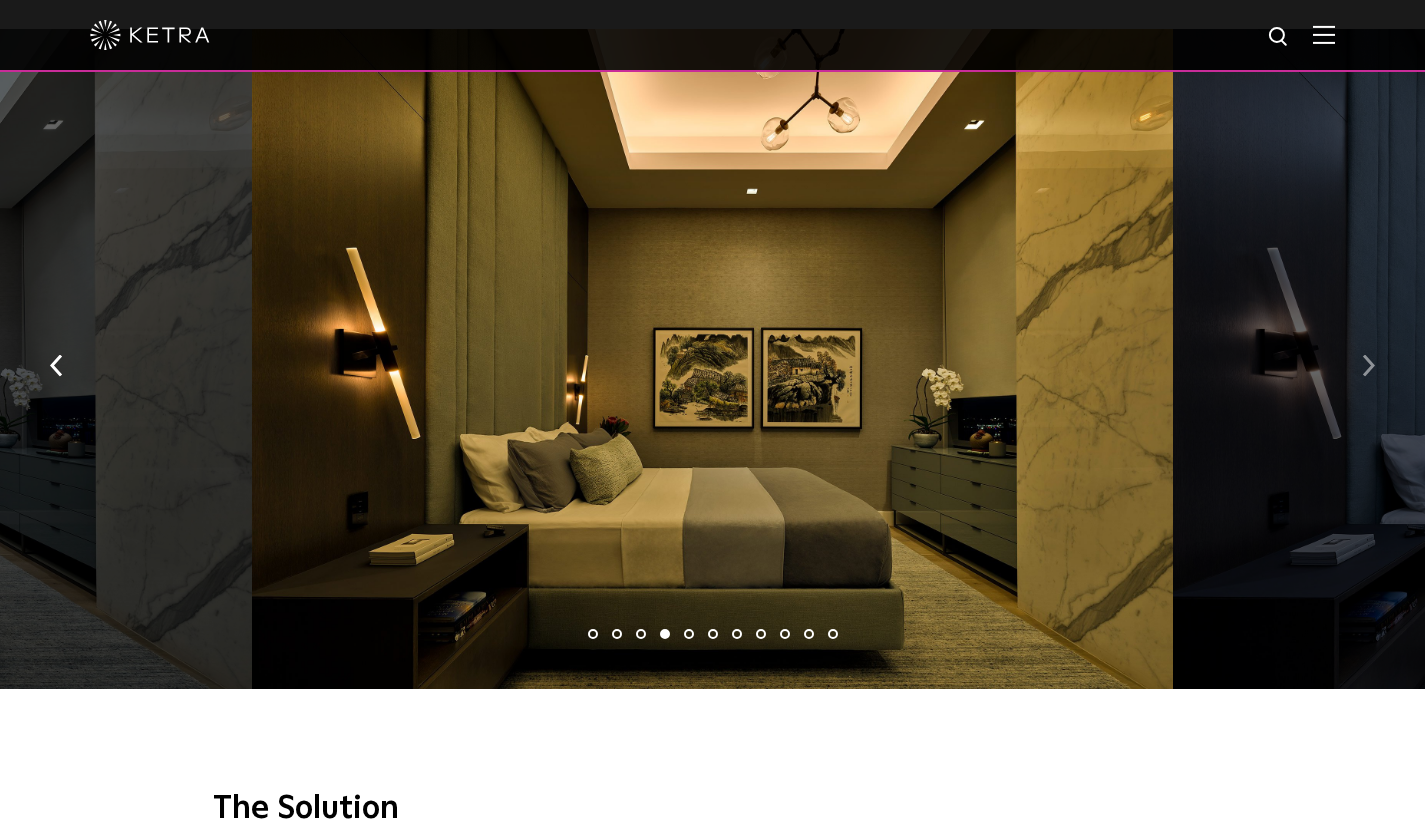 click at bounding box center (1368, 366) 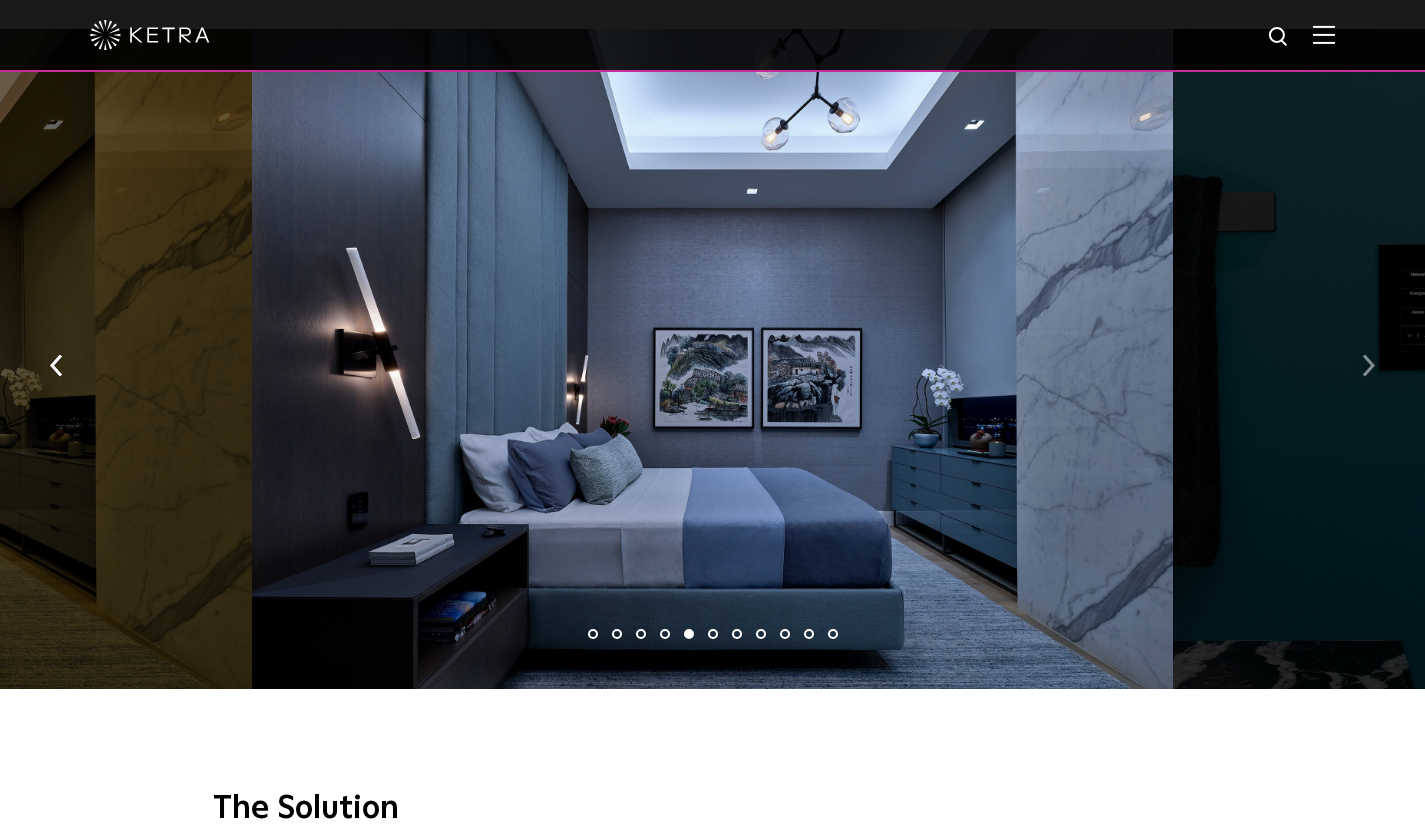 click at bounding box center (1368, 366) 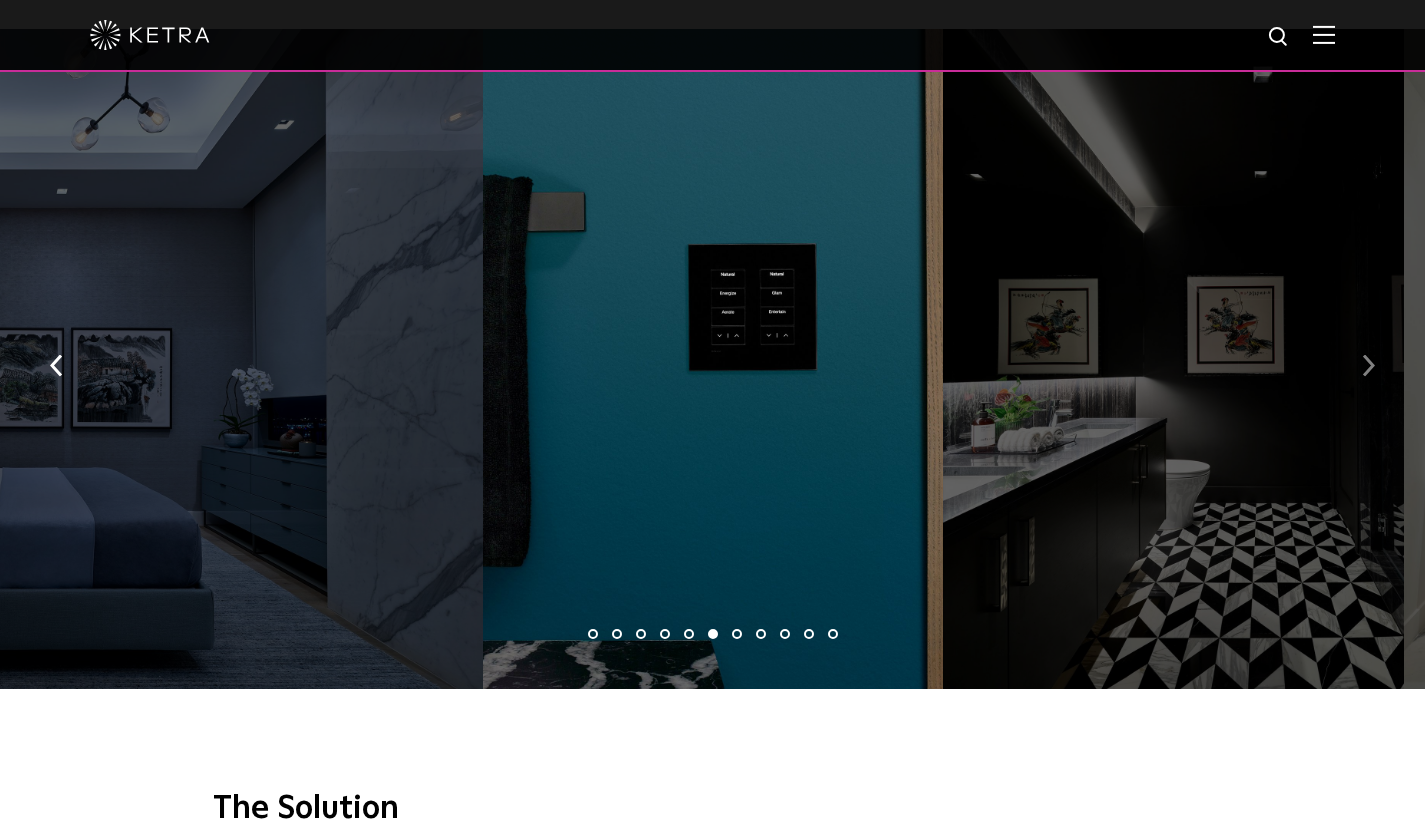 click at bounding box center (1368, 366) 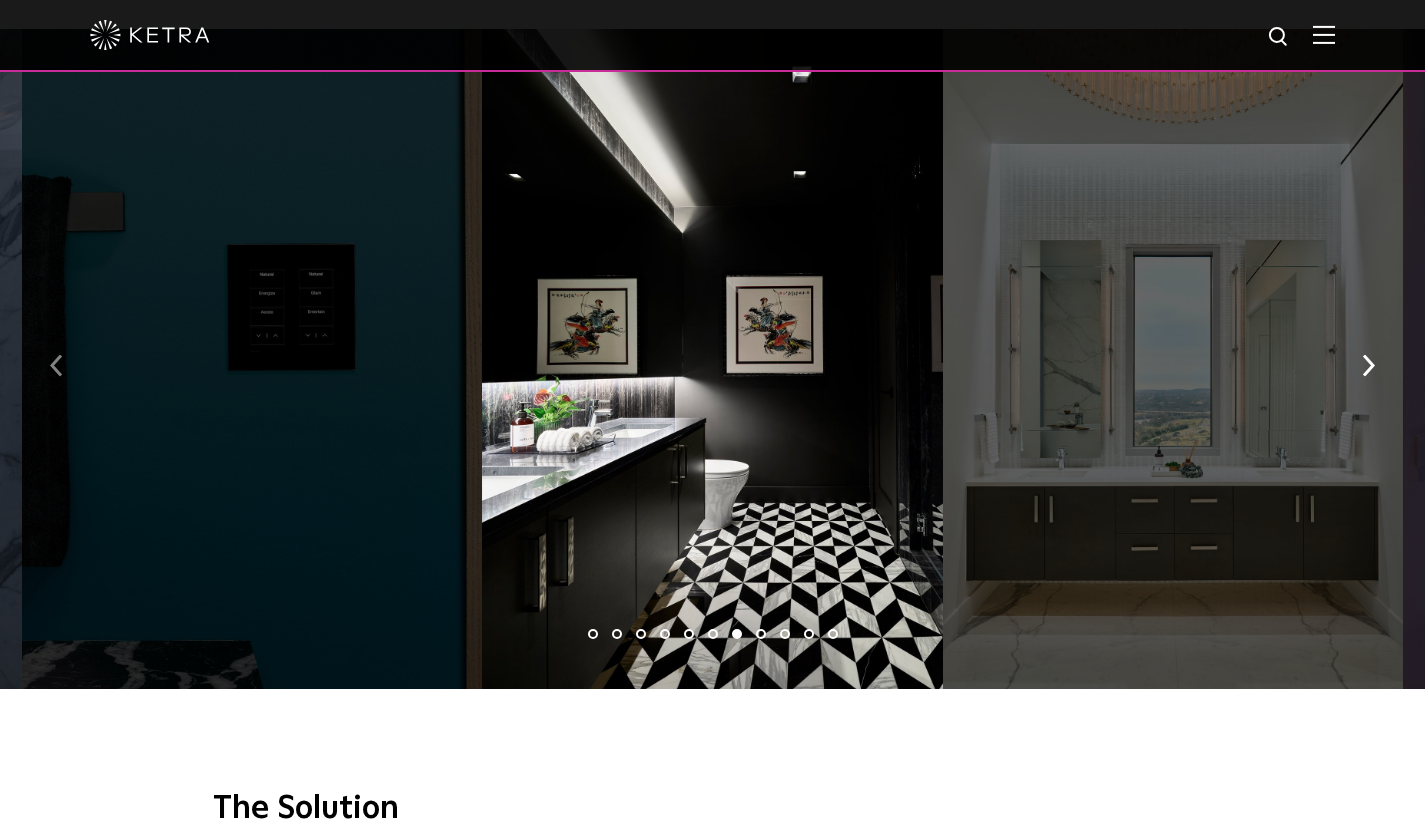 click at bounding box center [56, 364] 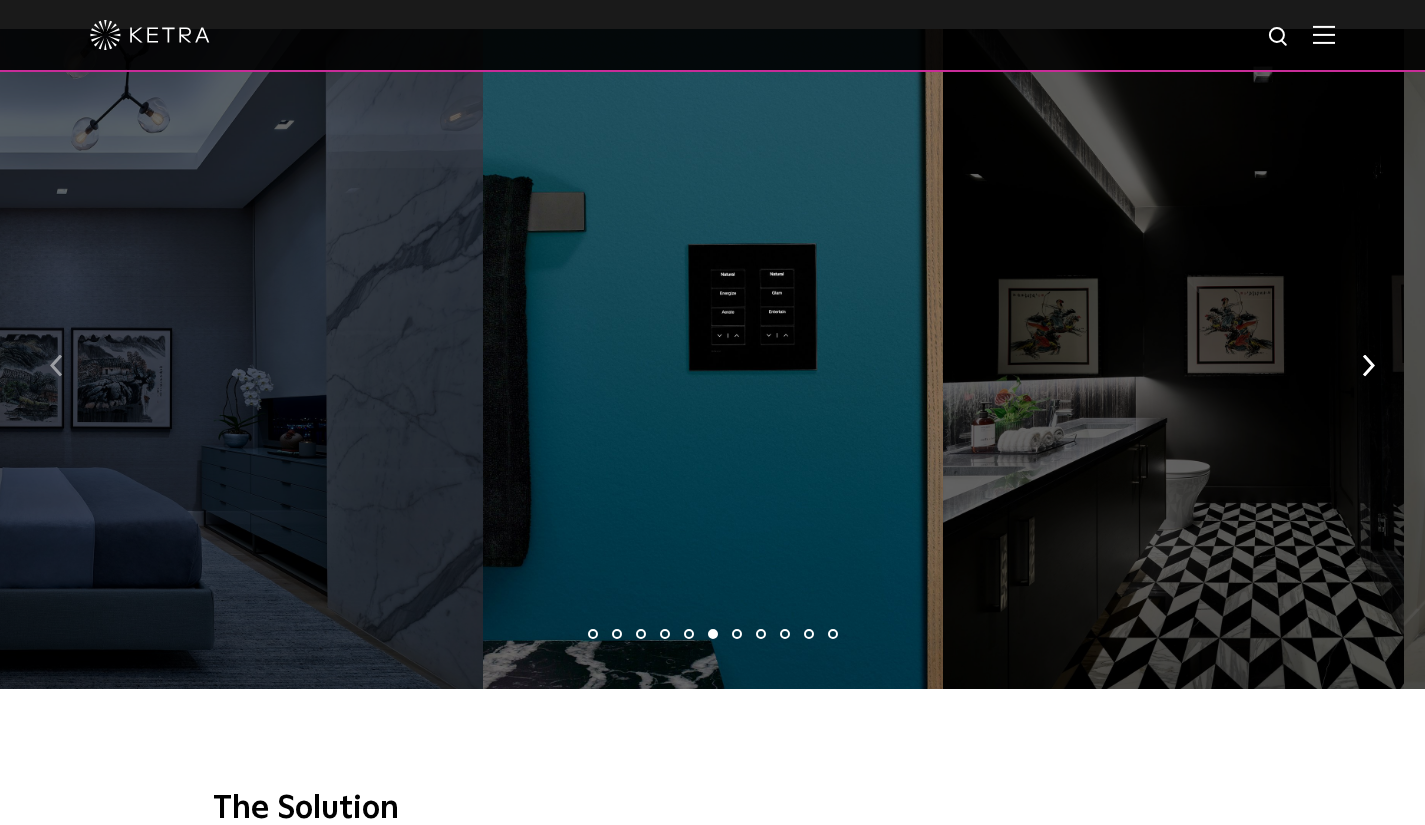 click at bounding box center [56, 364] 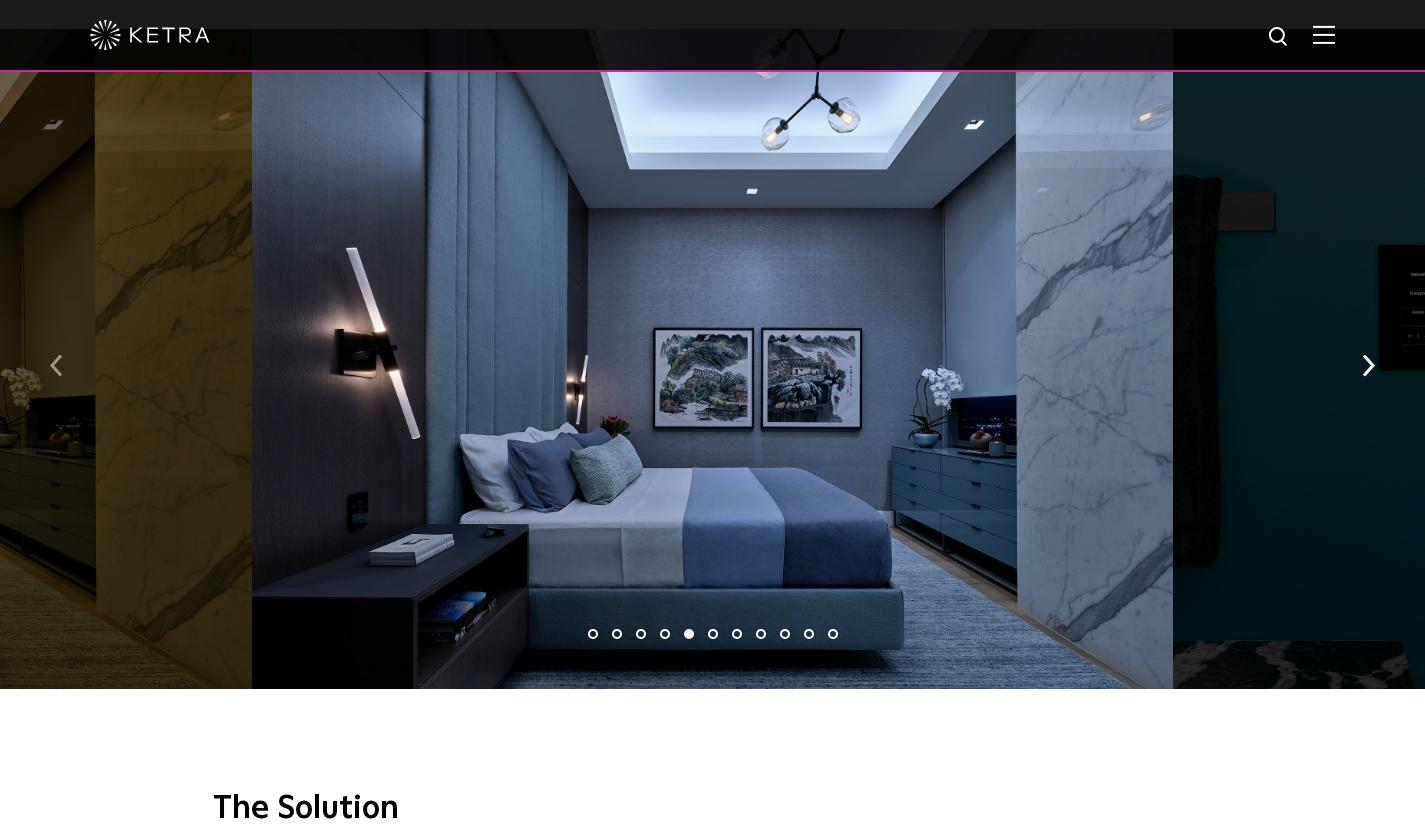 click at bounding box center [56, 364] 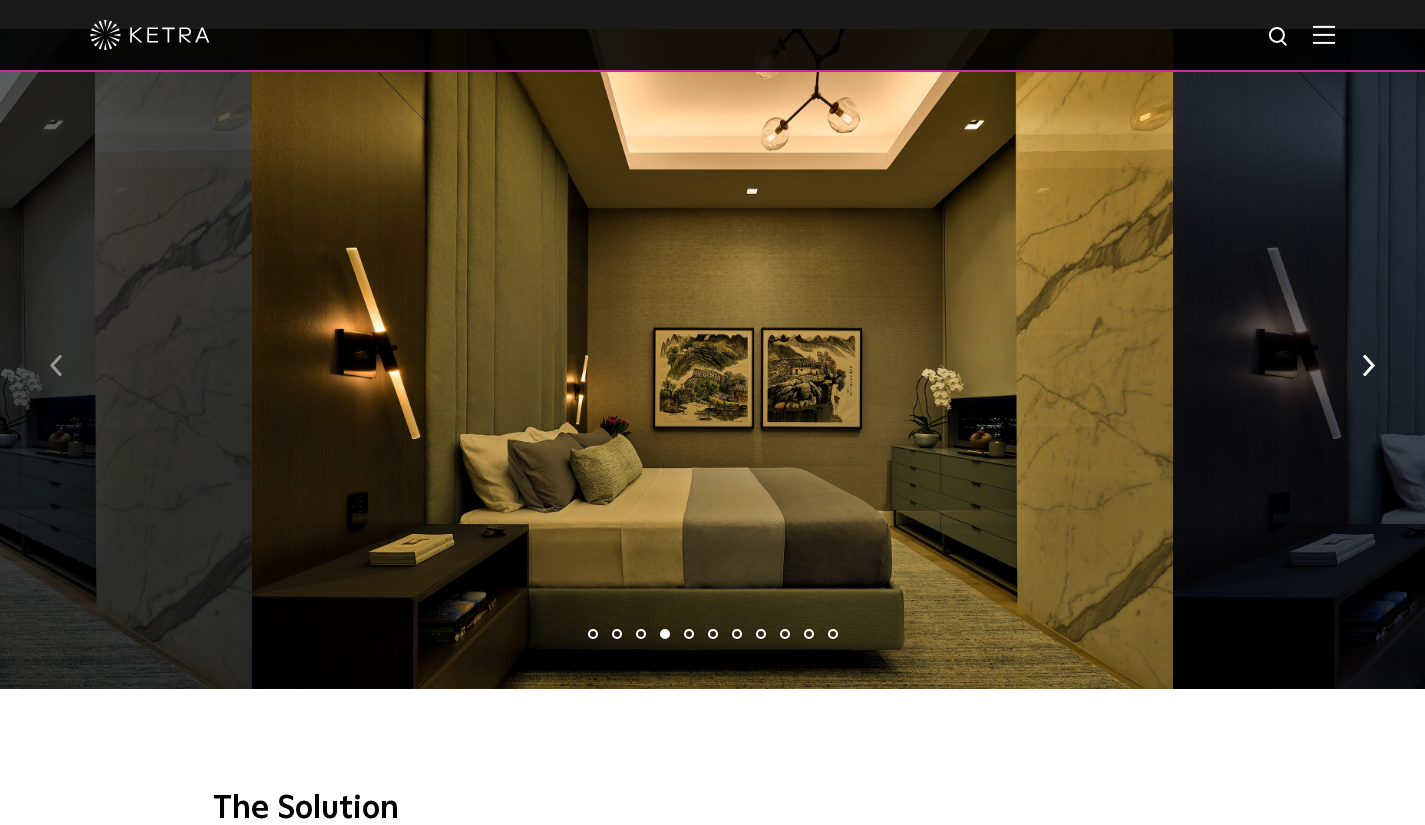 click at bounding box center [56, 366] 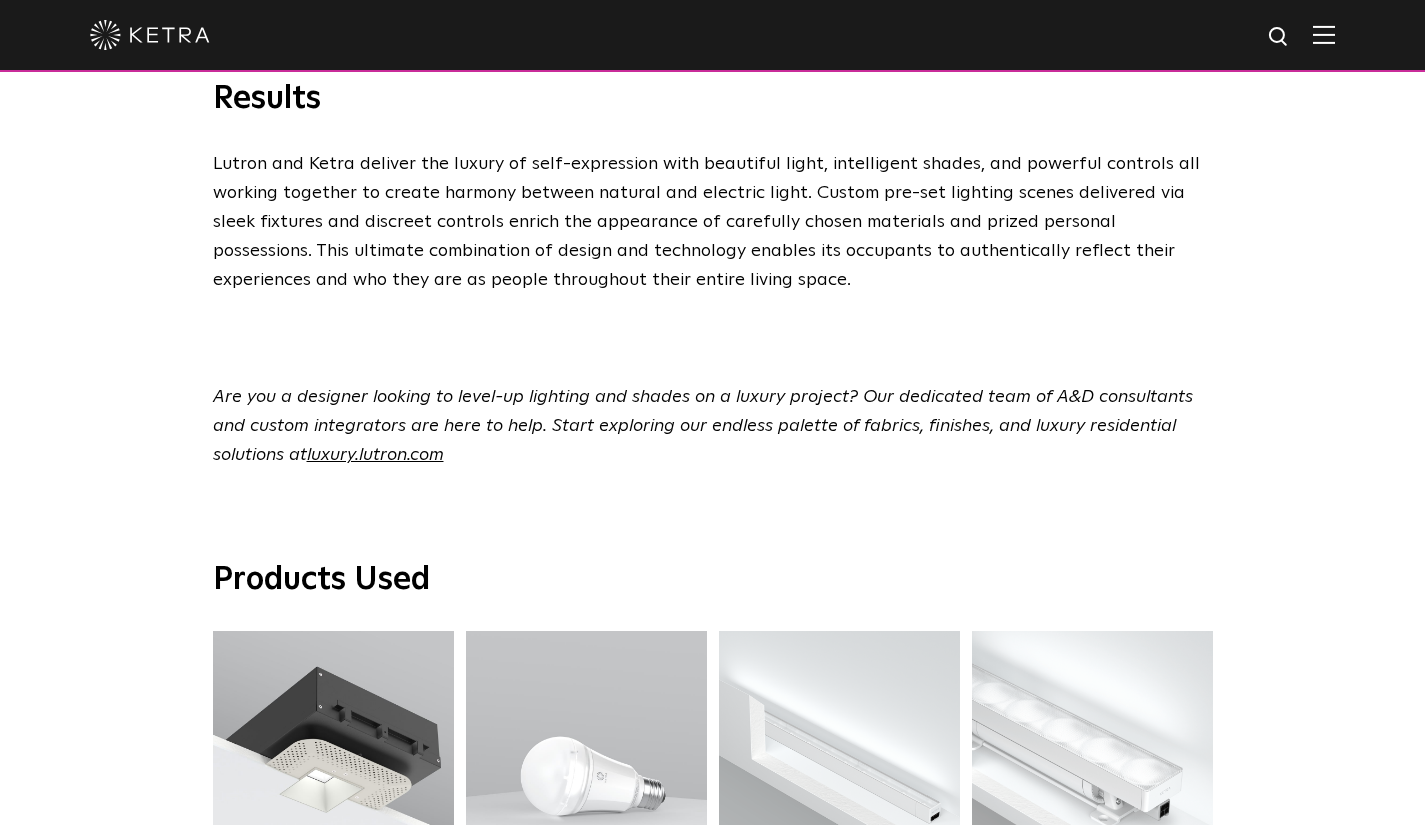 scroll, scrollTop: 6747, scrollLeft: 0, axis: vertical 